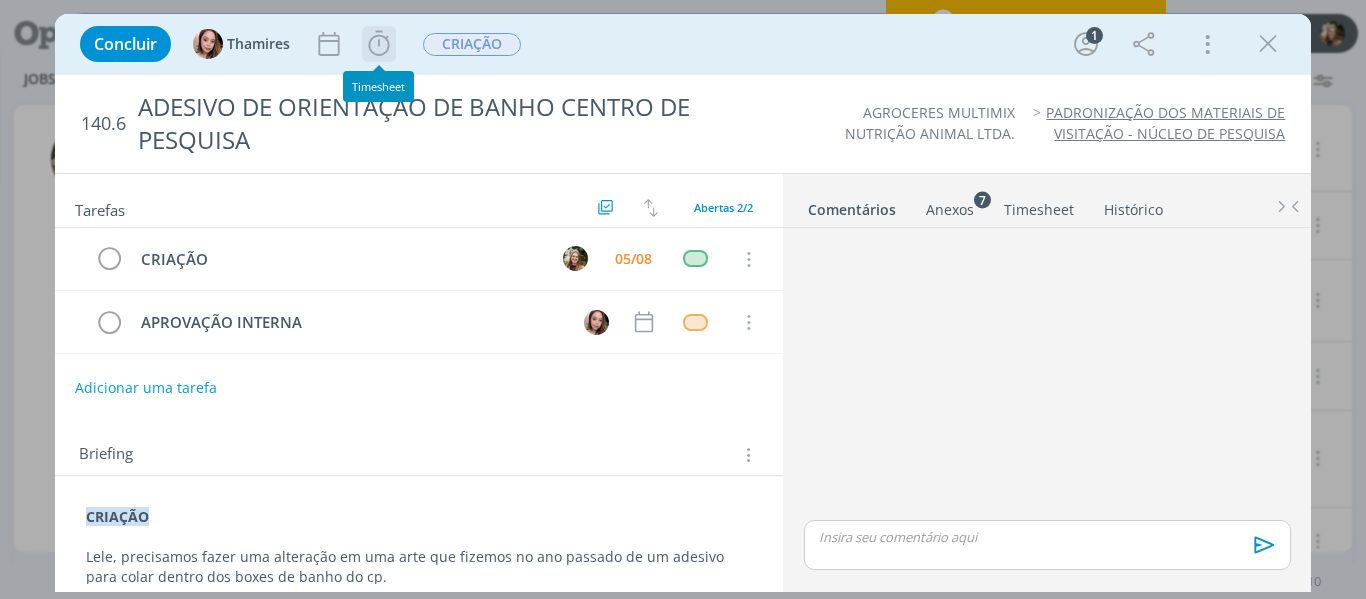 scroll, scrollTop: 0, scrollLeft: 0, axis: both 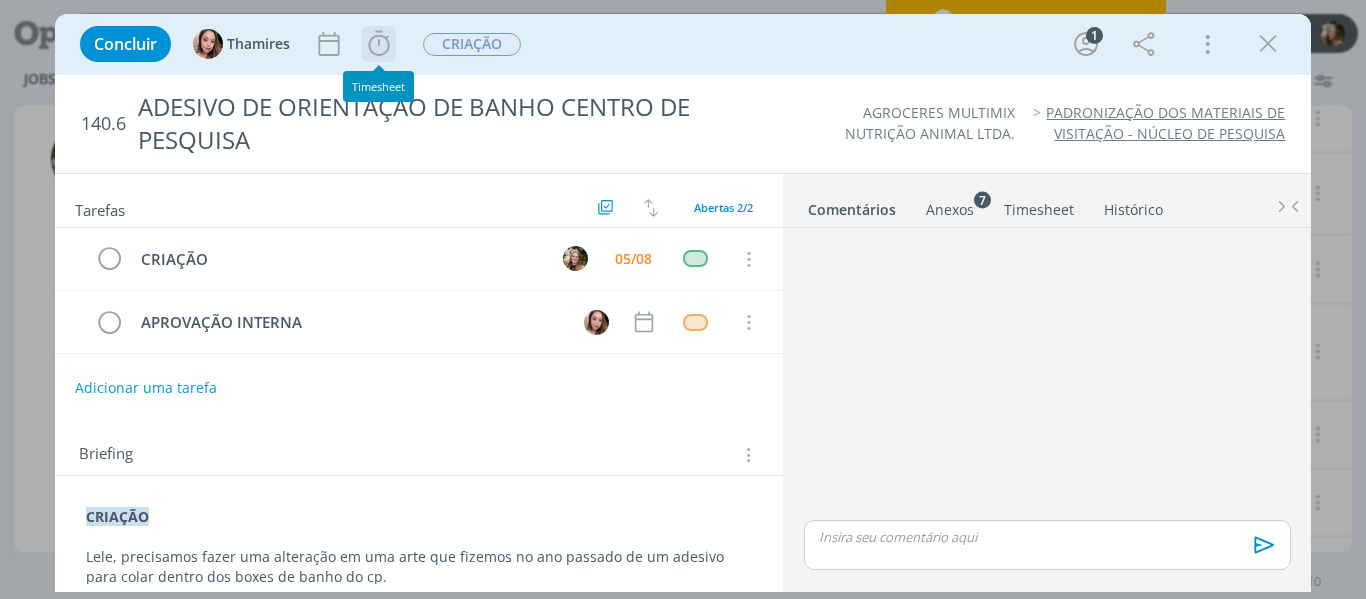 click 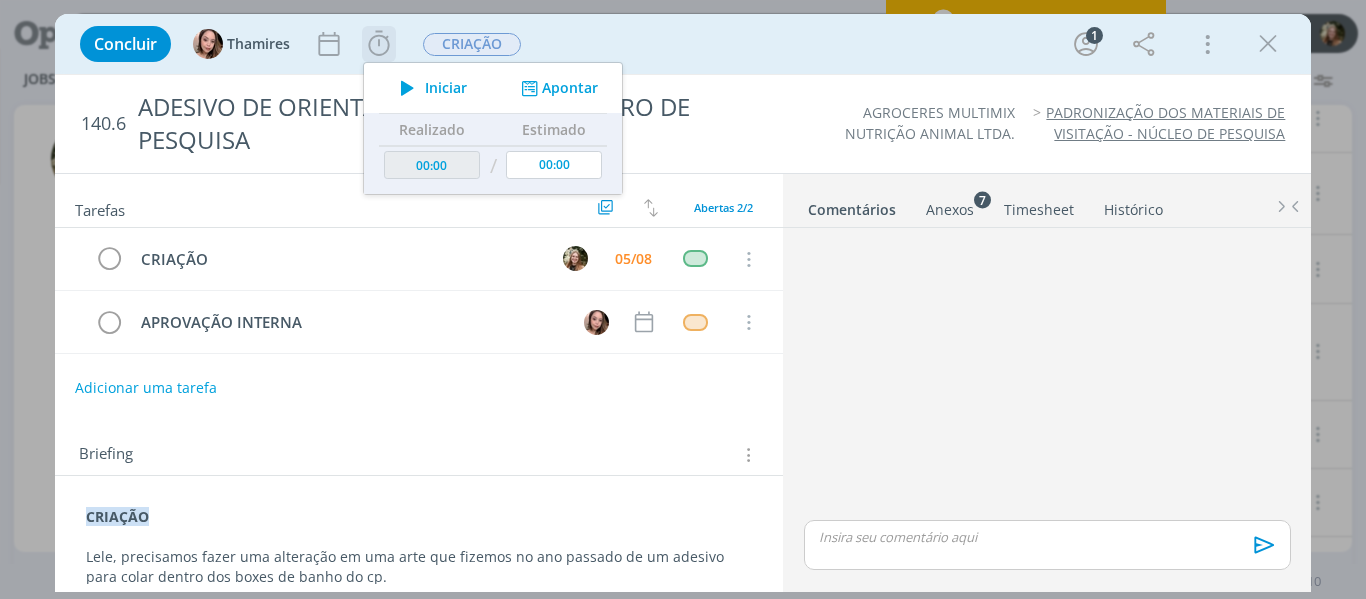click at bounding box center (407, 88) 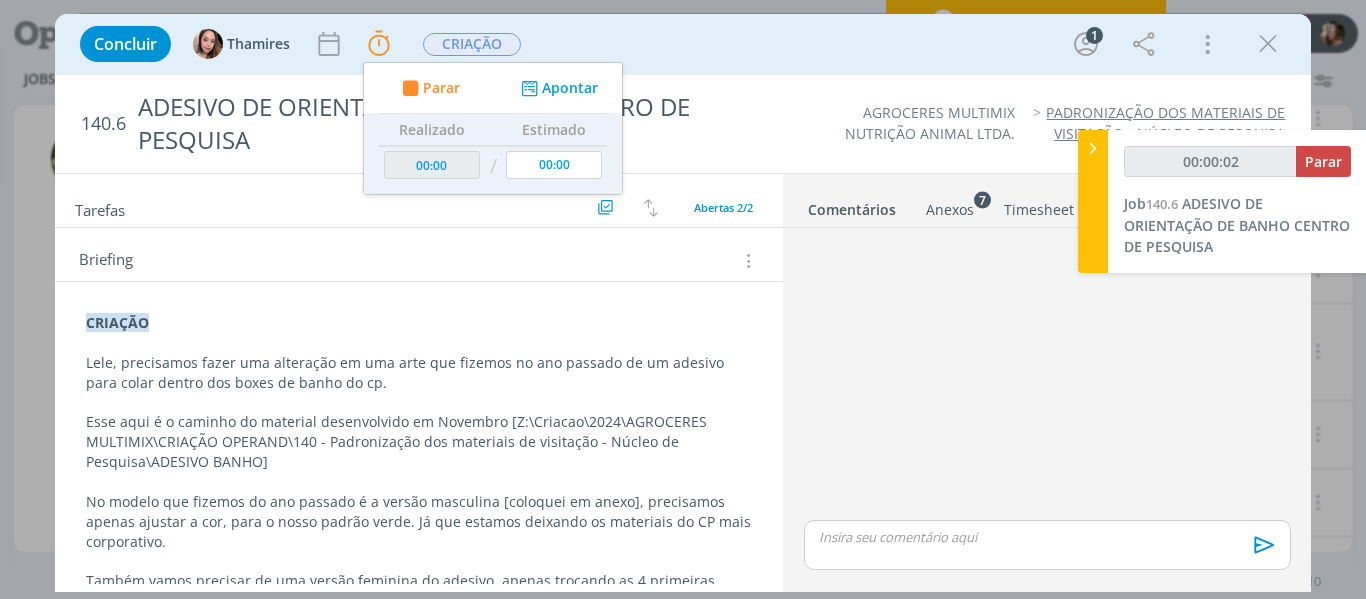 scroll, scrollTop: 276, scrollLeft: 0, axis: vertical 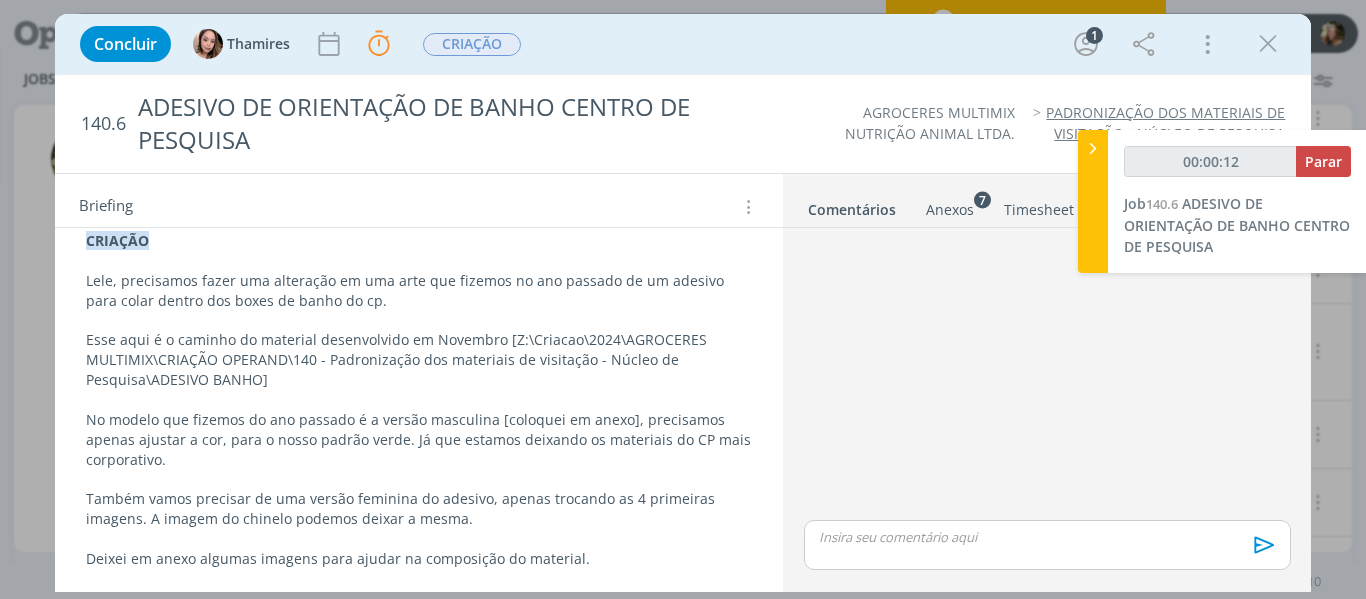 click on "Esse aqui é o caminho do material desenvolvido em Novembro [Z:\Criacao\2024\AGROCERES MULTIMIX\CRIAÇÃO OPERAND\140 - Padronização dos materiais de visitação - Núcleo de Pesquisa\ADESIVO BANHO]" at bounding box center (419, 360) 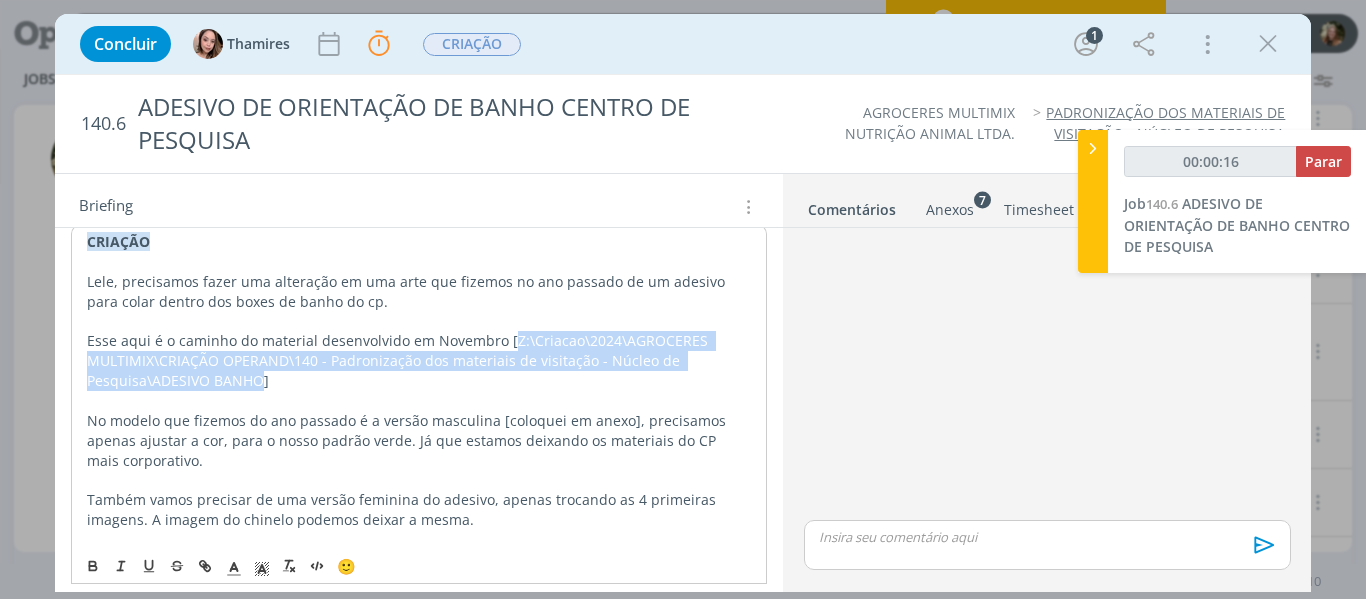 drag, startPoint x: 504, startPoint y: 338, endPoint x: 257, endPoint y: 388, distance: 252.00992 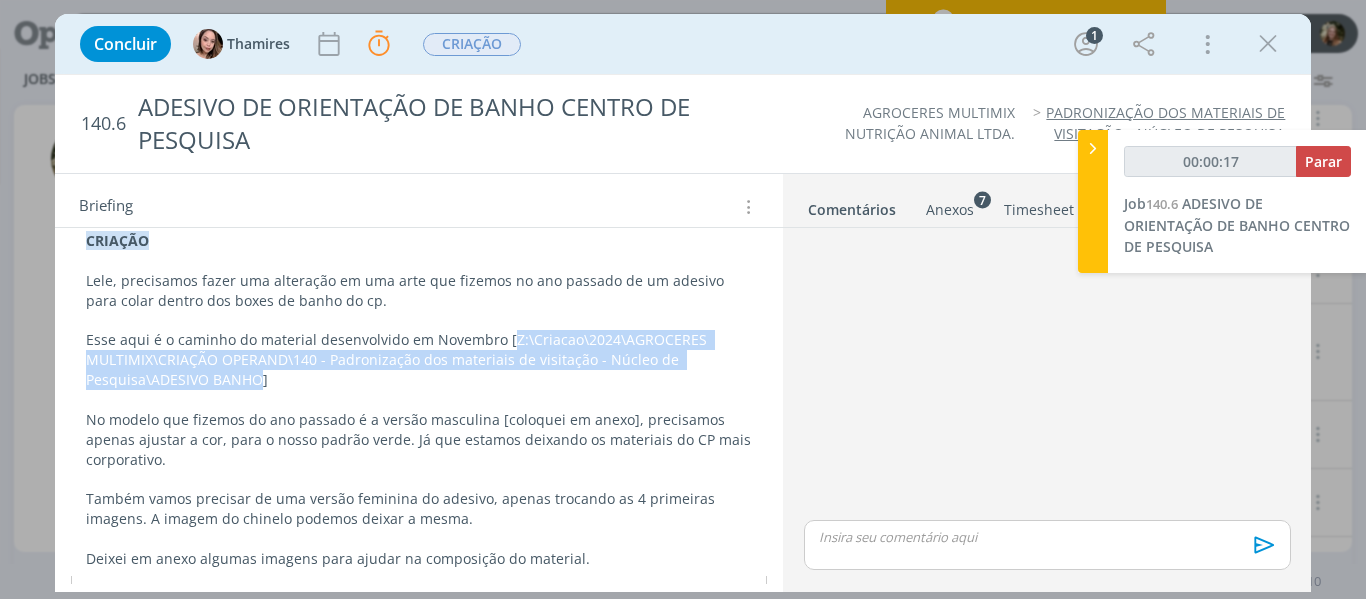 copy on "Z:\Criacao\2024\AGROCERES MULTIMIX\CRIAÇÃO OPERAND\140 - Padronização dos materiais de visitação - Núcleo de Pesquisa\ADESIVO BANHO" 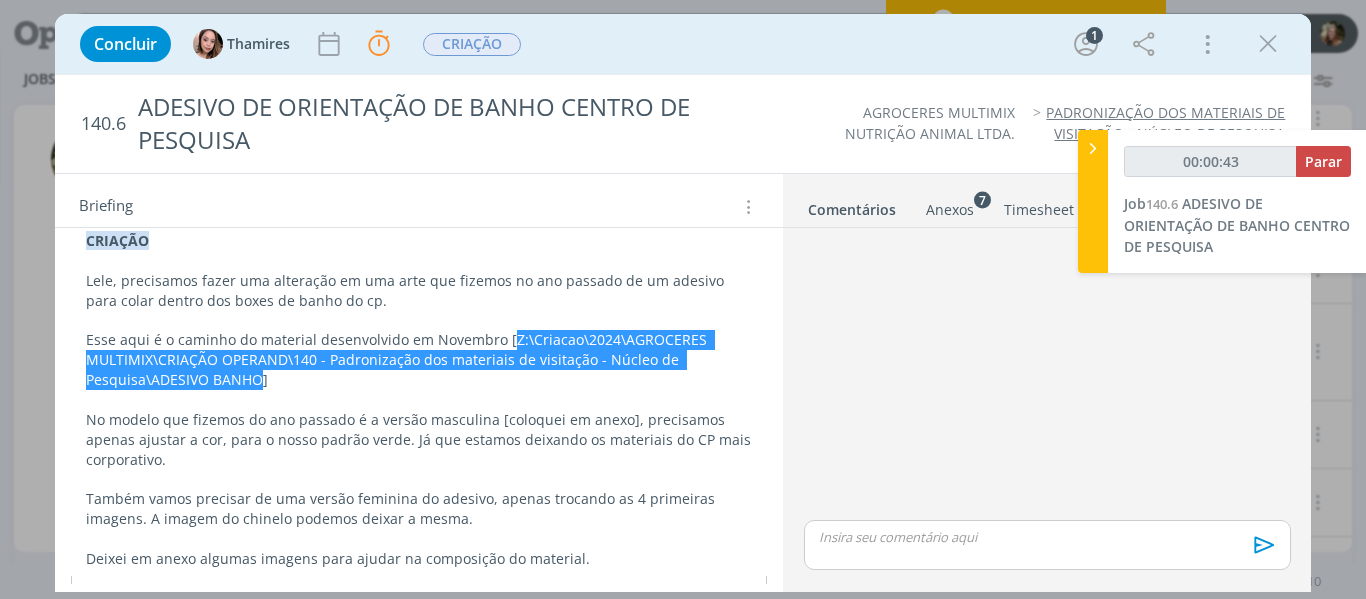 scroll, scrollTop: 314, scrollLeft: 0, axis: vertical 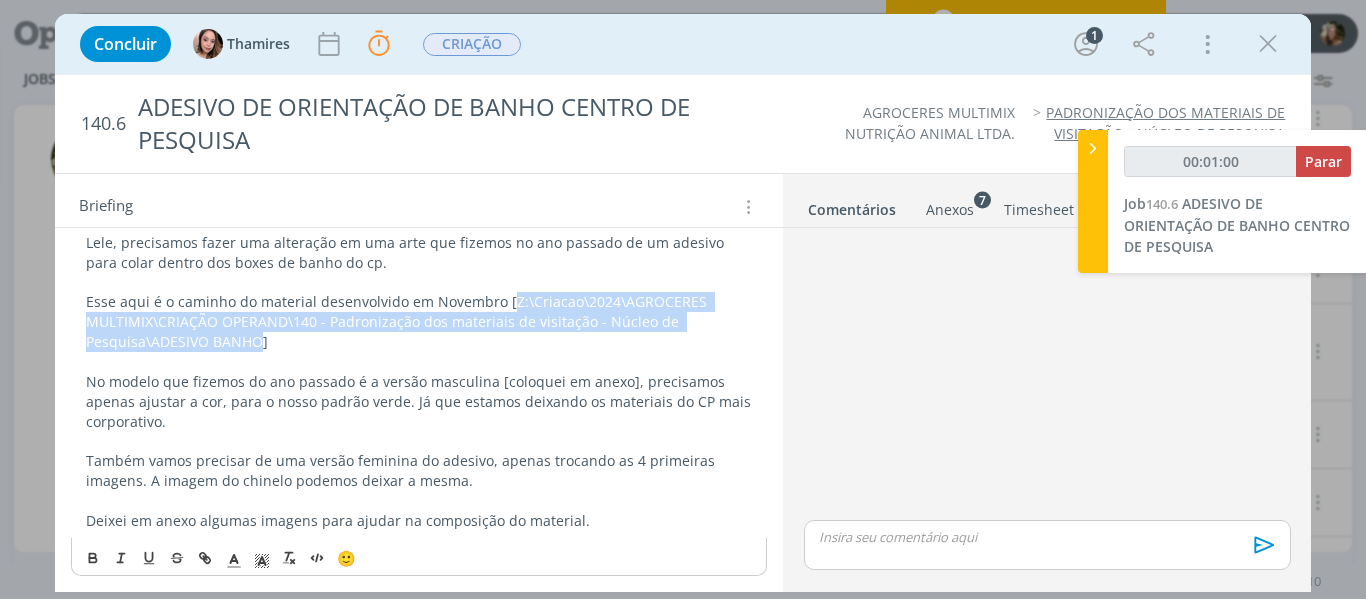 drag, startPoint x: 953, startPoint y: 206, endPoint x: 960, endPoint y: 318, distance: 112.21854 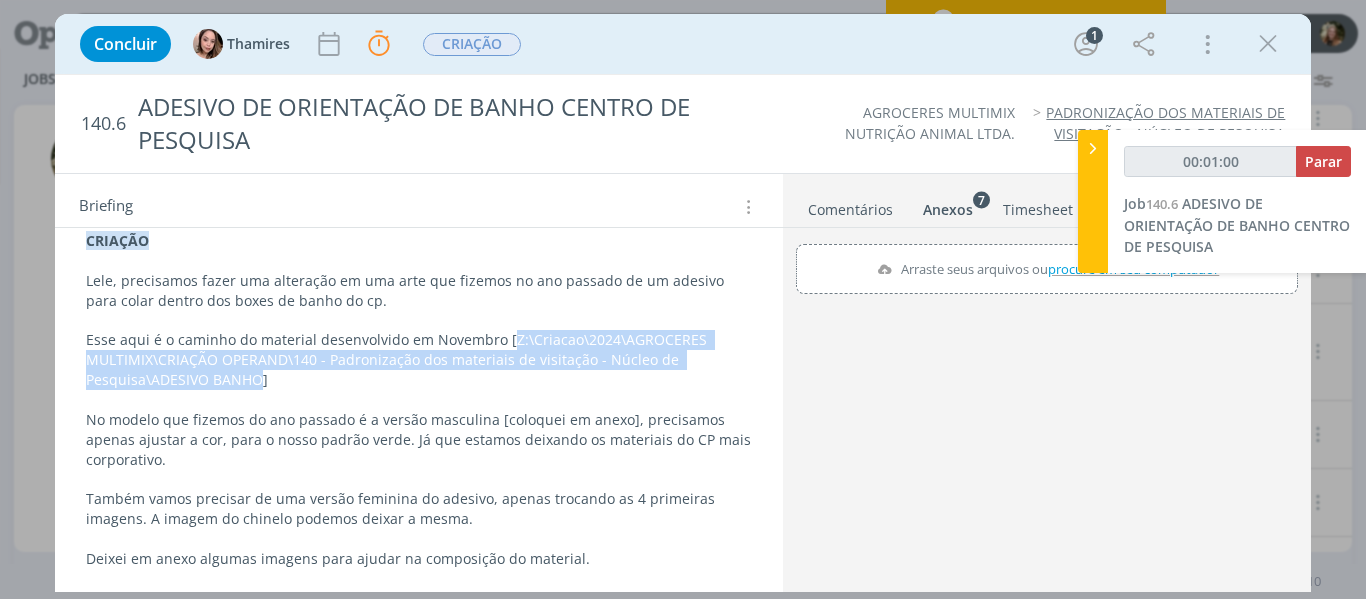 scroll, scrollTop: 276, scrollLeft: 0, axis: vertical 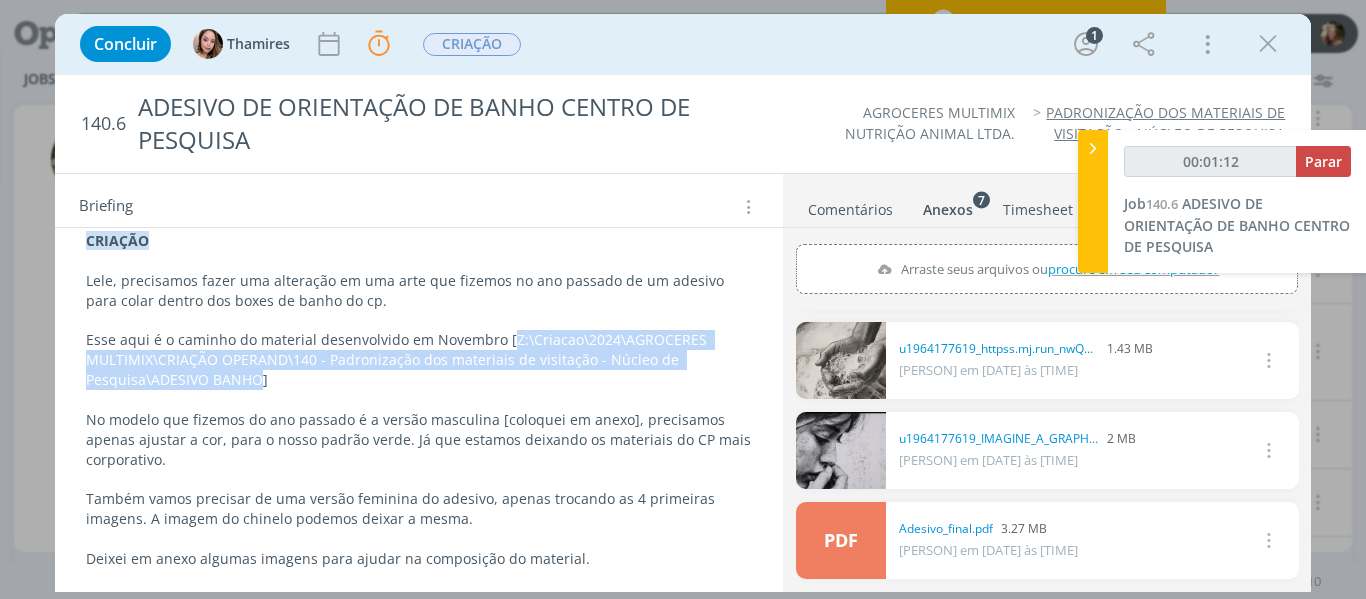 click on "PDF" at bounding box center (841, 540) 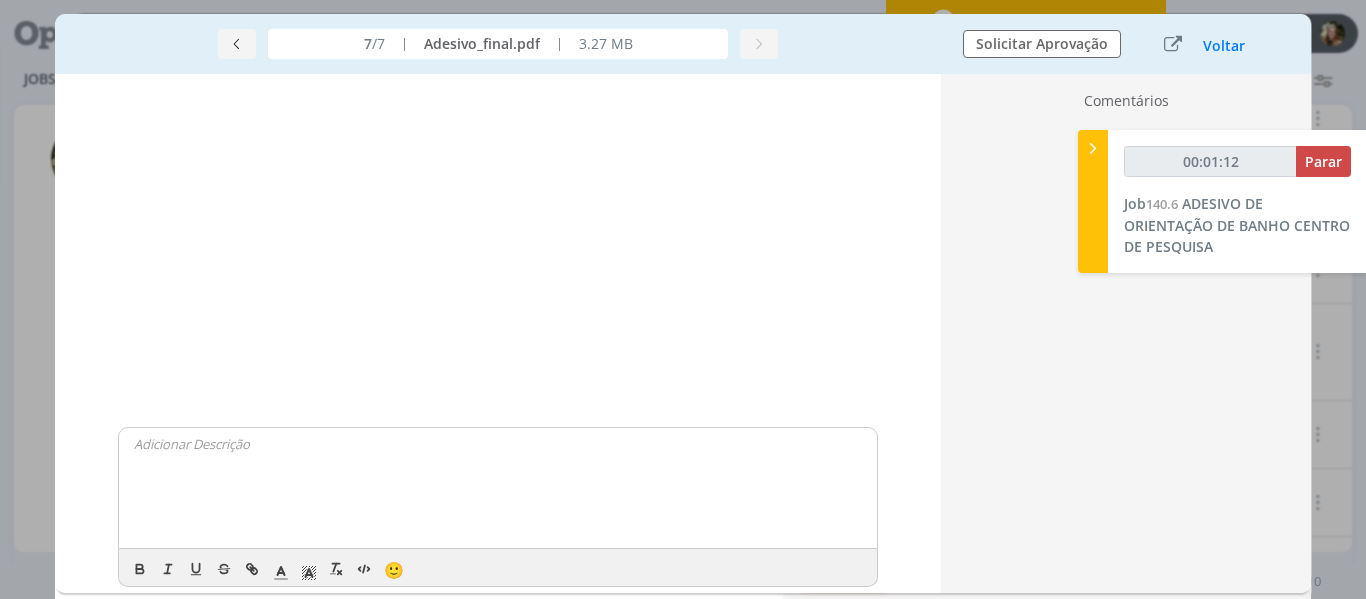 scroll, scrollTop: 267, scrollLeft: 0, axis: vertical 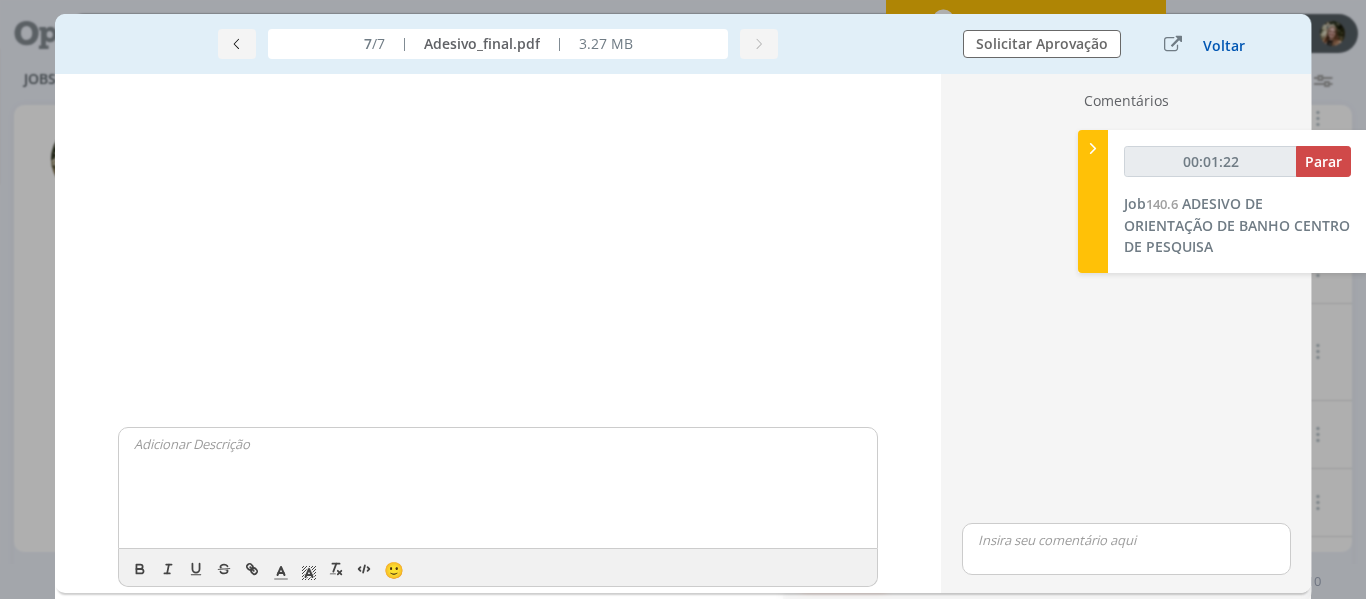 click on "Voltar" at bounding box center (1224, 46) 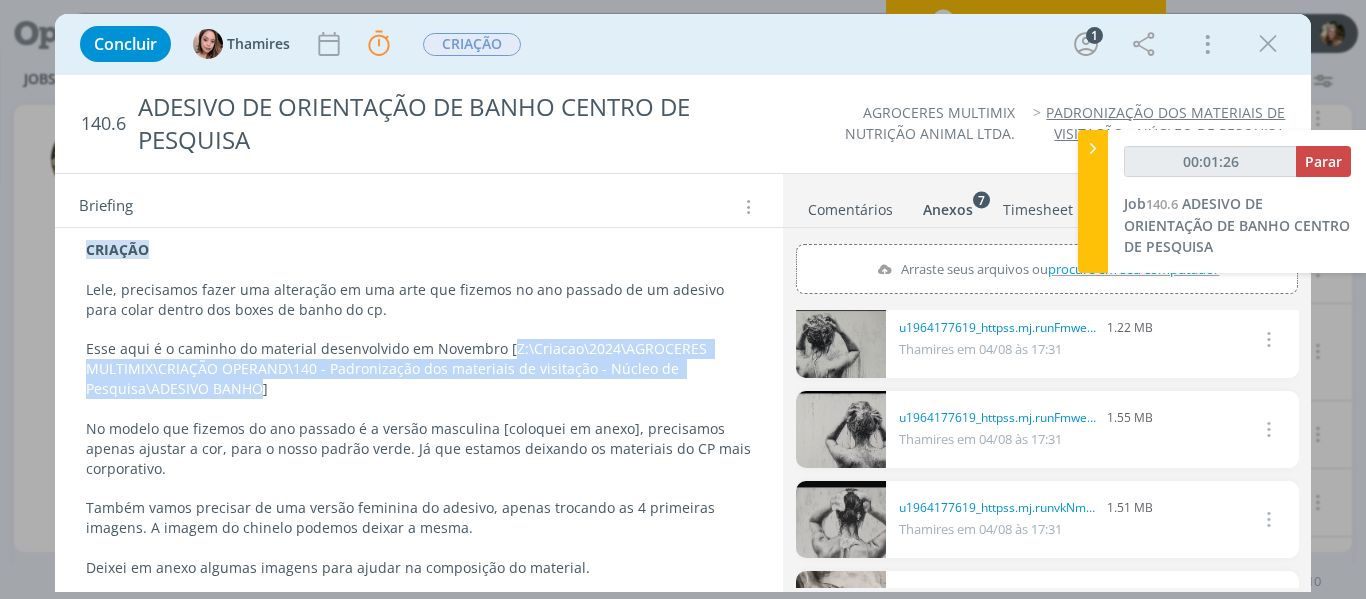 scroll, scrollTop: 0, scrollLeft: 0, axis: both 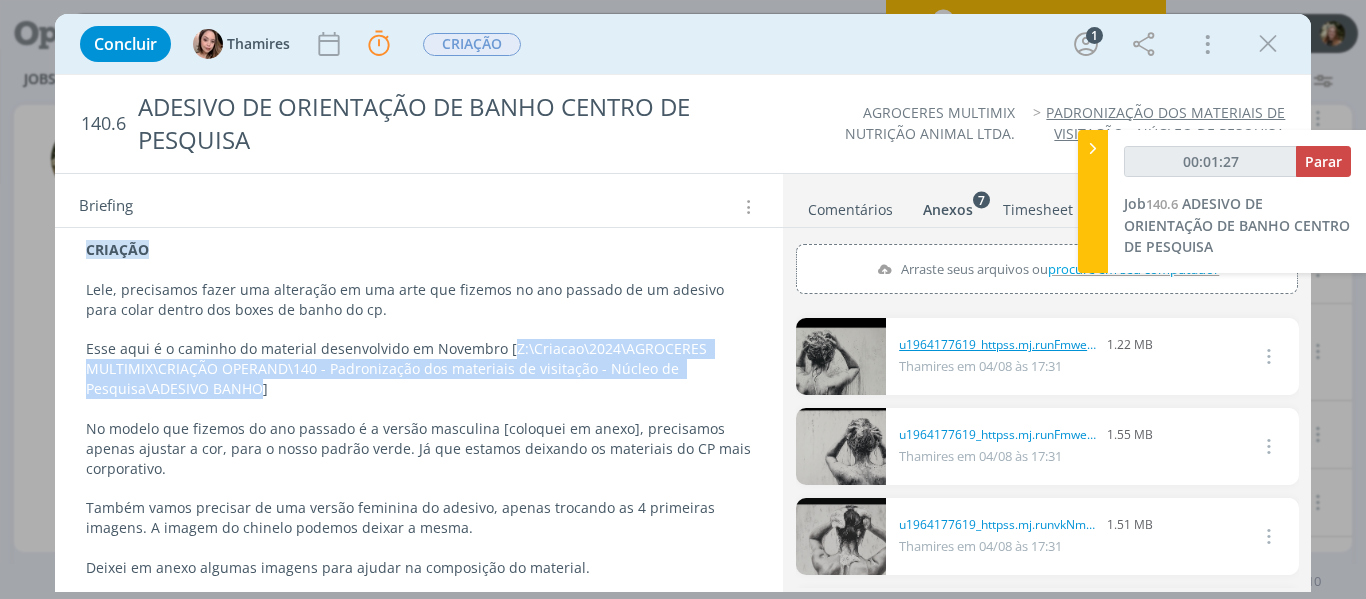 click on "u1964177619_httpss.mj.runFmweqGGdz3I_IMAGINE_A_GRAPHITE_PENCI_407fa5cb-567e-4959-bd5e-c801f127e1e0_2.png" at bounding box center [999, 345] 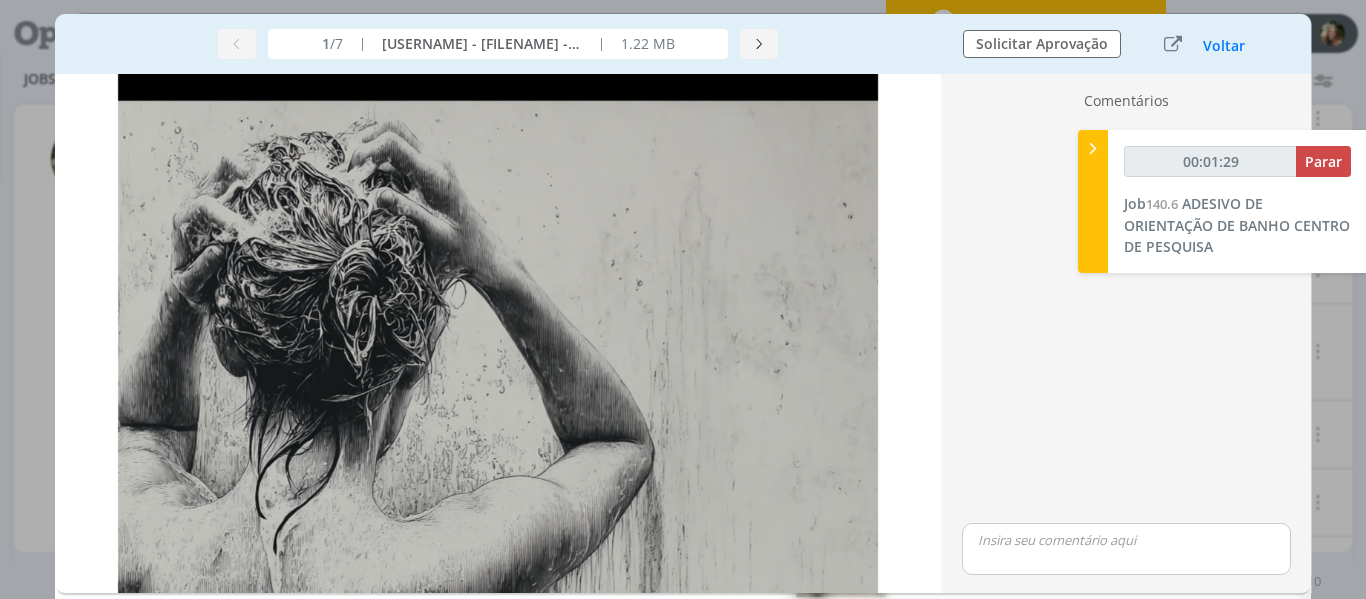 scroll, scrollTop: 200, scrollLeft: 0, axis: vertical 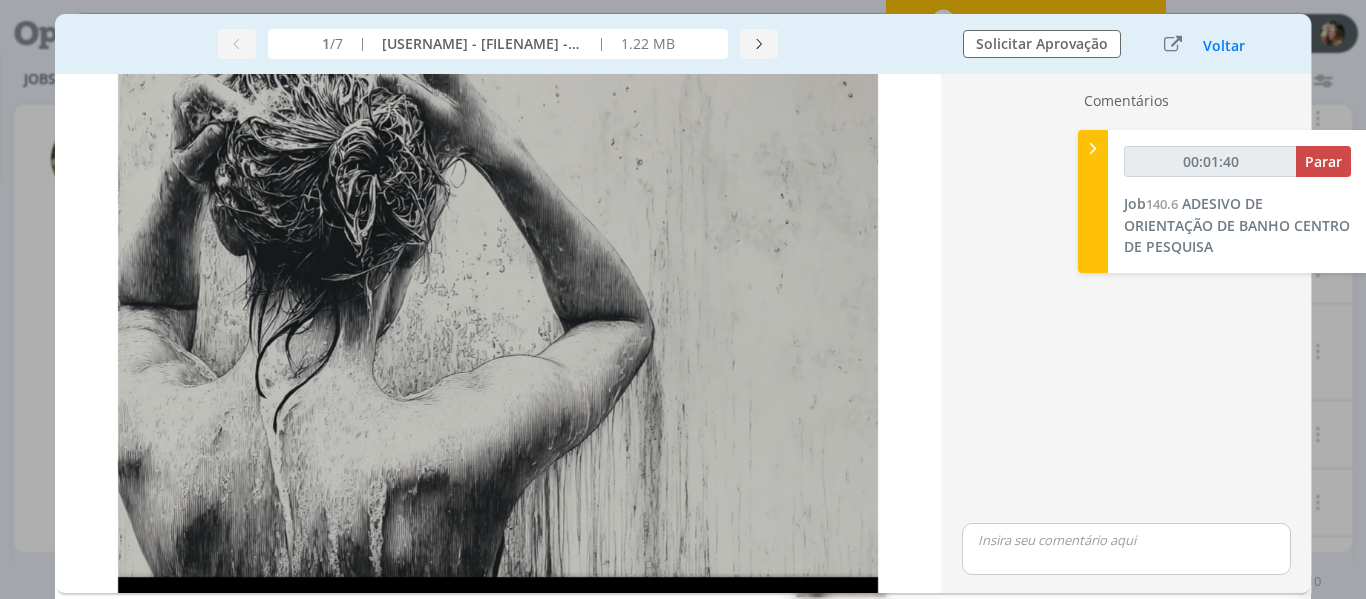 click on "1 /7 | u[NUMBER]_[STRING] | 1.22 MB
Solicitar Aprovação
Voltar" at bounding box center [683, 44] 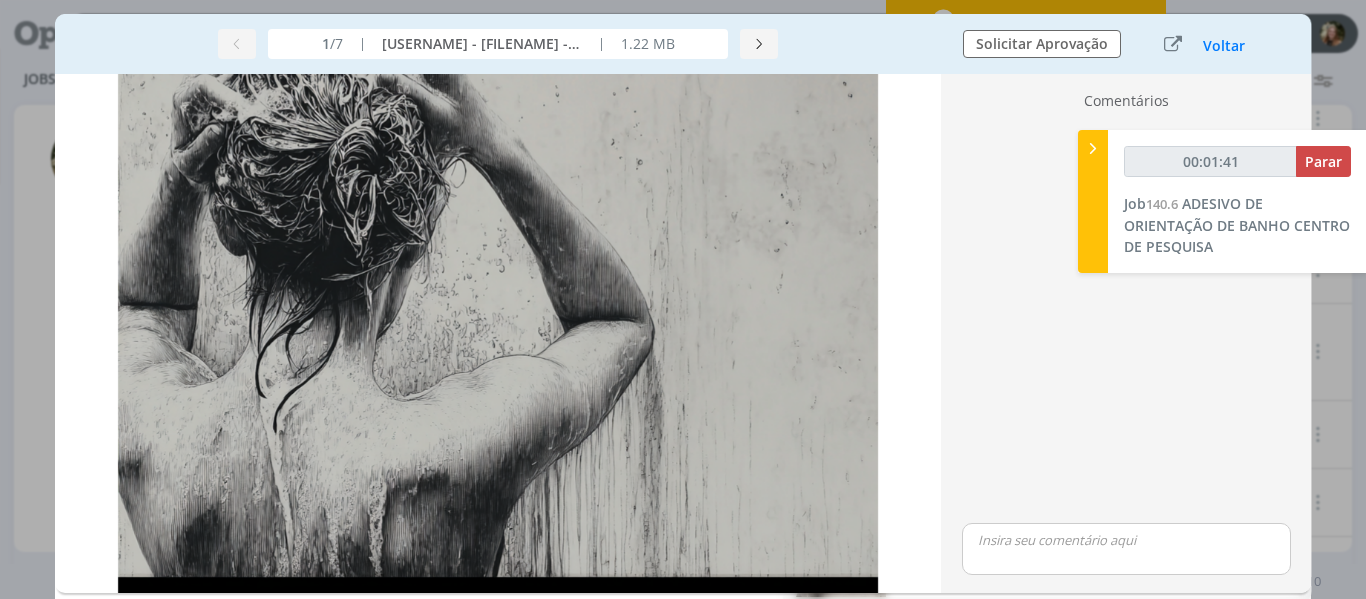 drag, startPoint x: 1225, startPoint y: 47, endPoint x: 1062, endPoint y: 175, distance: 207.25105 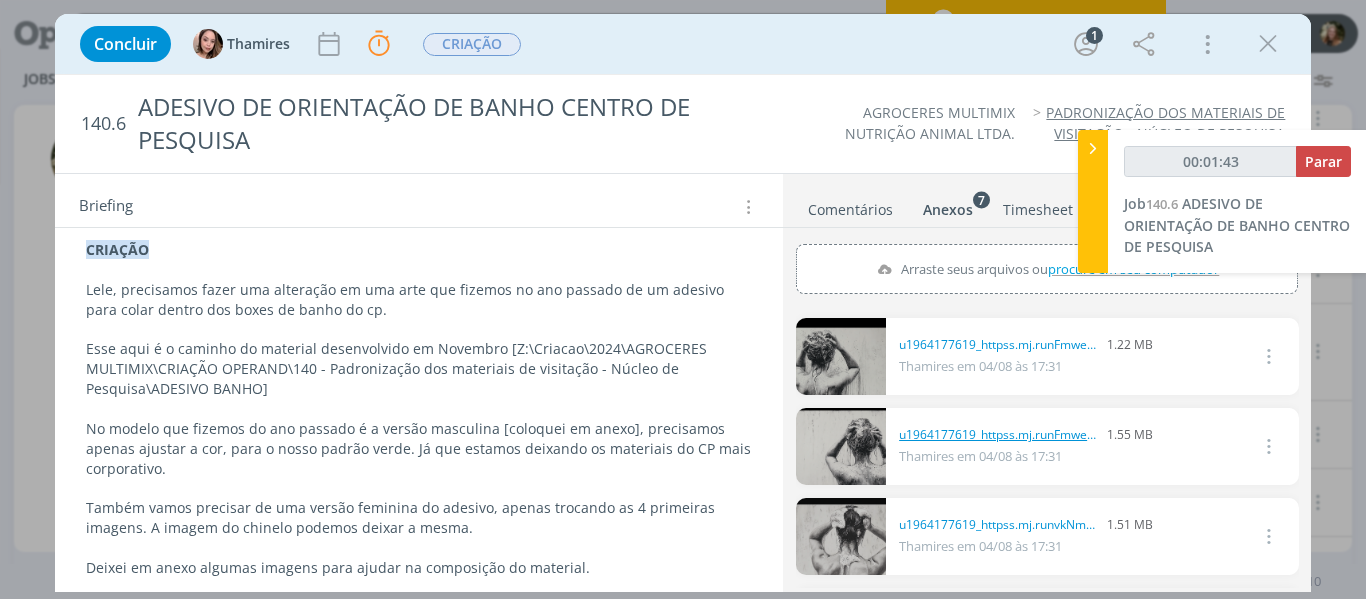 click on "u1964177619_httpss.mj.runFmweqGGdz3I_IMAGINE_A_GRAPHITE_PENCI_f6c770ce-9cfc-49b3-936f-e05ad36aeaa3_3.png" at bounding box center (999, 435) 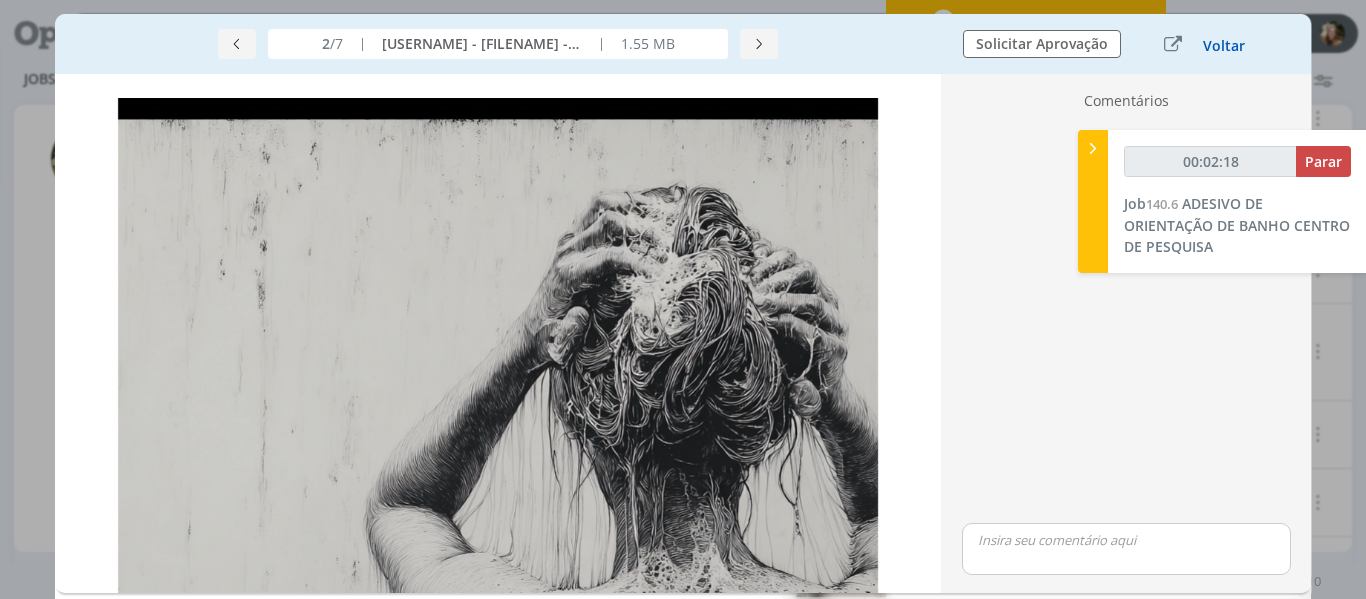 drag, startPoint x: 1233, startPoint y: 53, endPoint x: 954, endPoint y: 270, distance: 353.45438 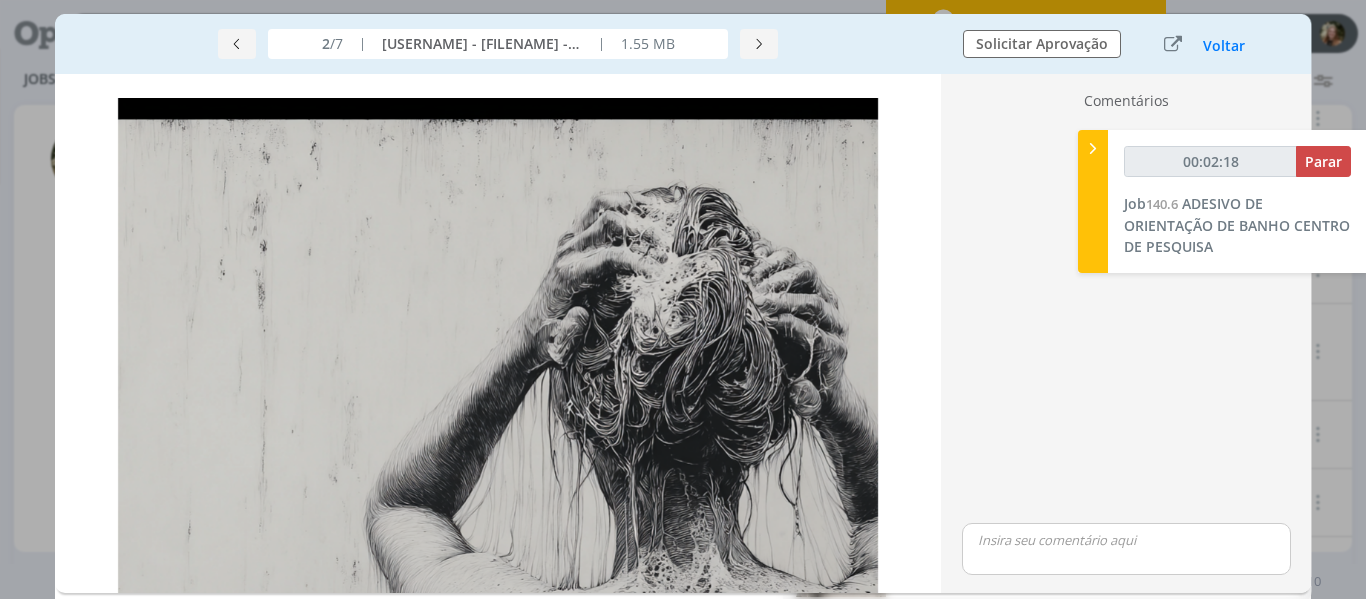 click on "Voltar" at bounding box center [1224, 46] 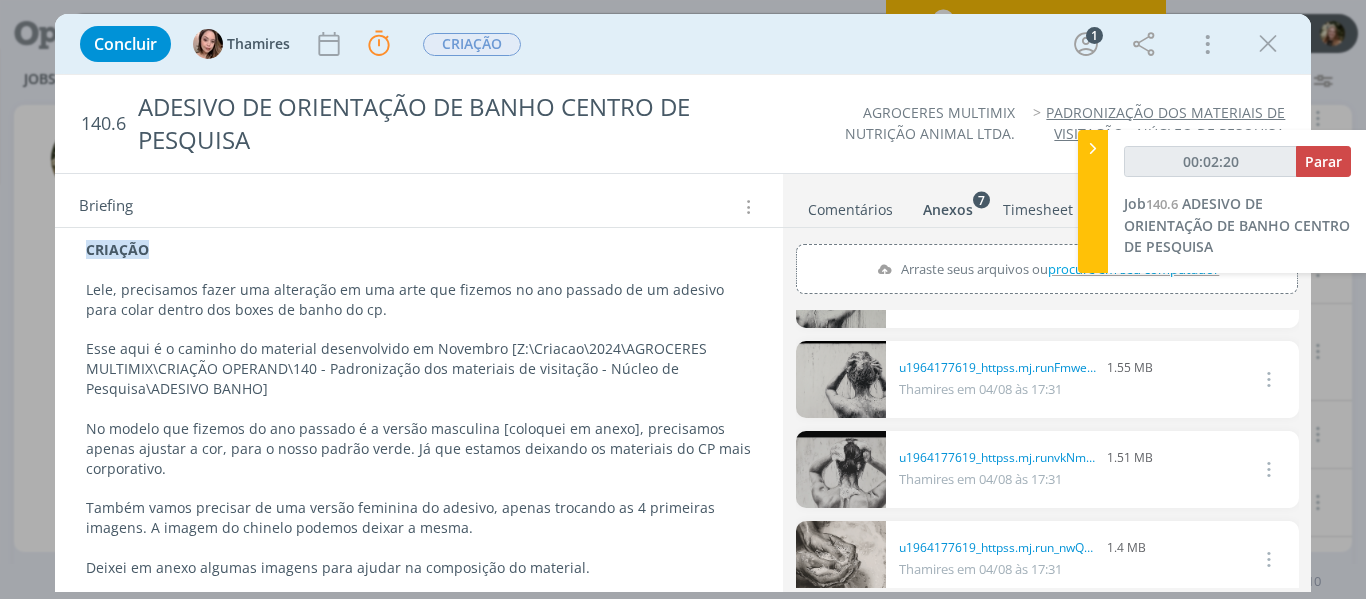 scroll, scrollTop: 100, scrollLeft: 0, axis: vertical 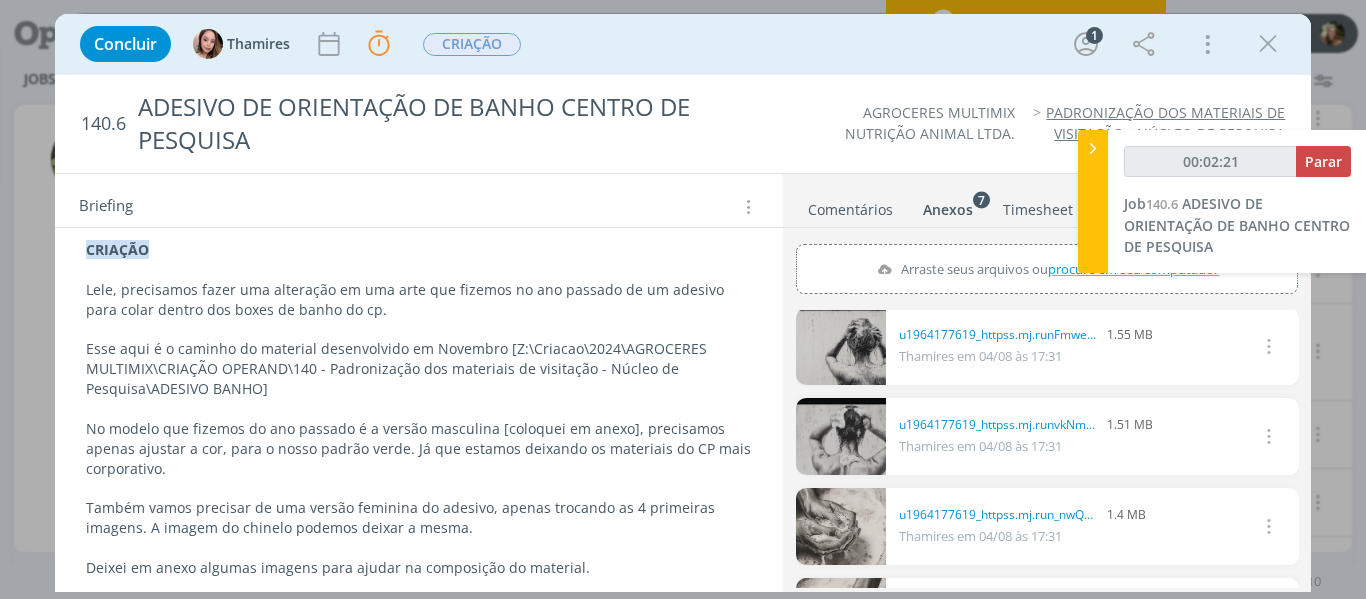 click at bounding box center [841, 436] 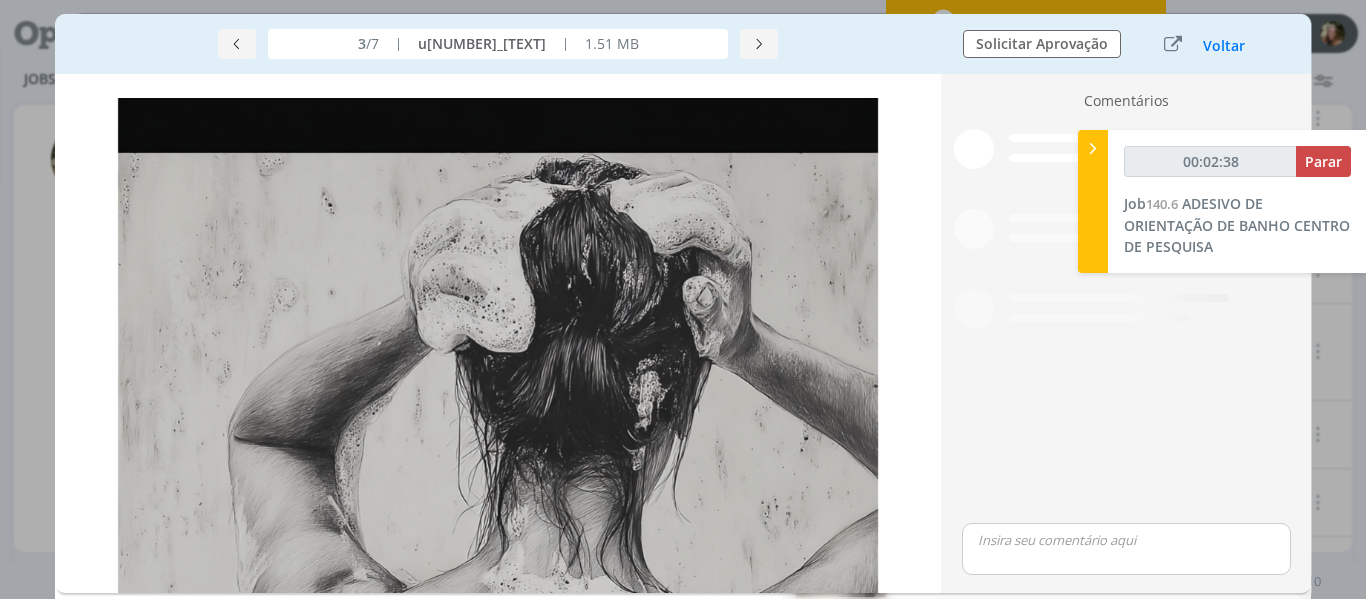 click on "[NUMBER]/[NUMBER] | [USERNAME] - [FILESIZE] Solicitar Aprovação Voltar" at bounding box center (683, 44) 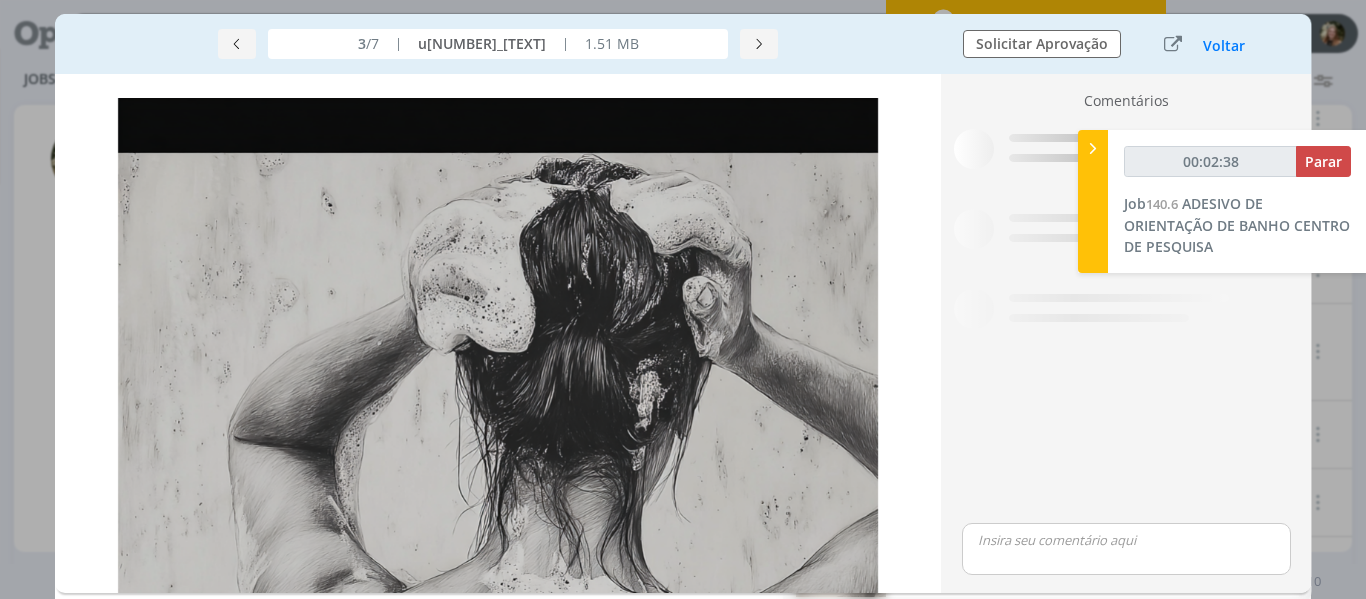 drag, startPoint x: 1222, startPoint y: 53, endPoint x: 1022, endPoint y: 329, distance: 340.846 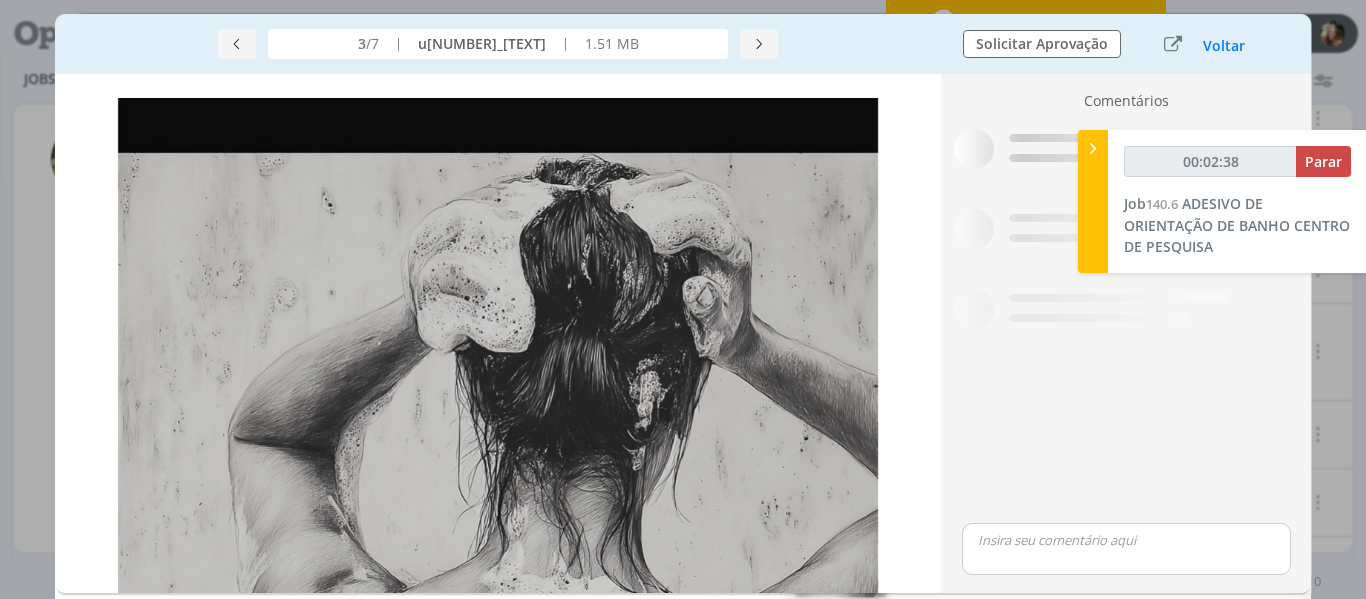 click on "Voltar" at bounding box center (1224, 46) 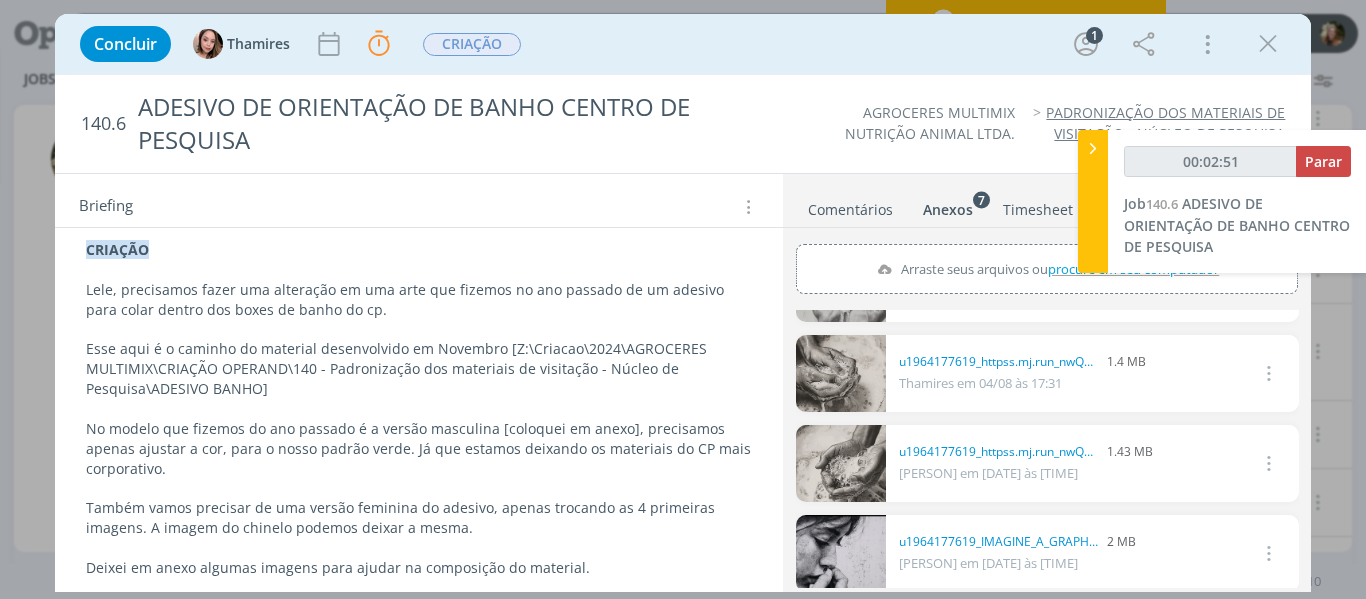scroll, scrollTop: 256, scrollLeft: 0, axis: vertical 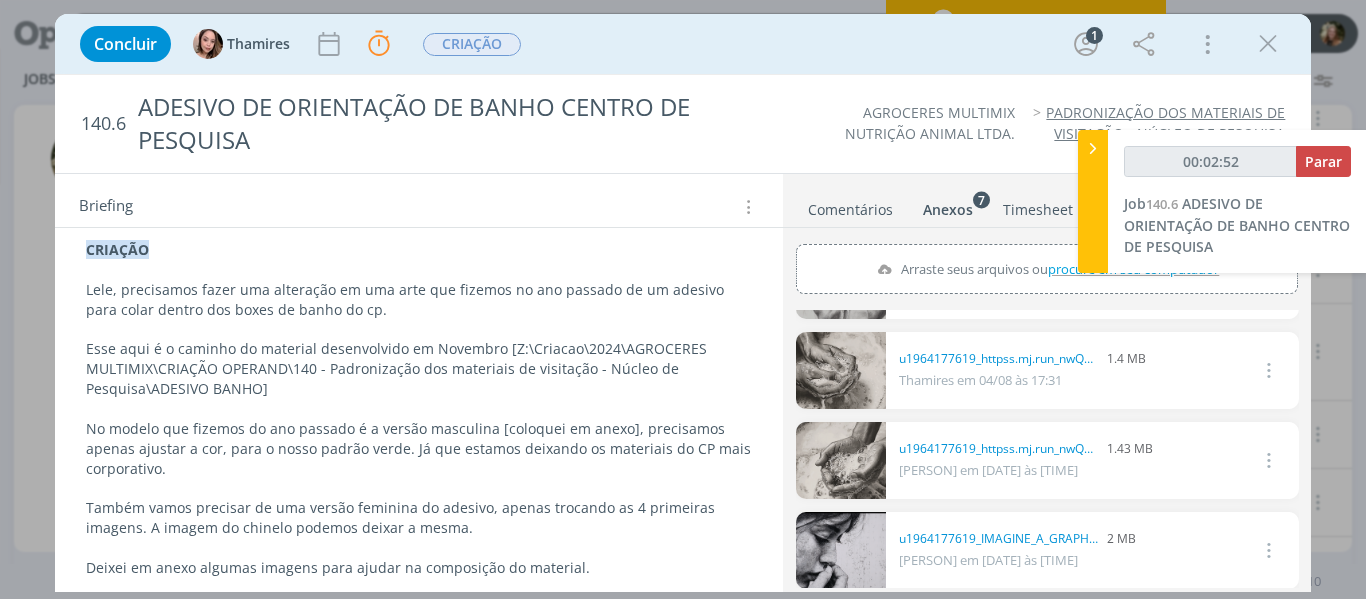 click at bounding box center (841, 370) 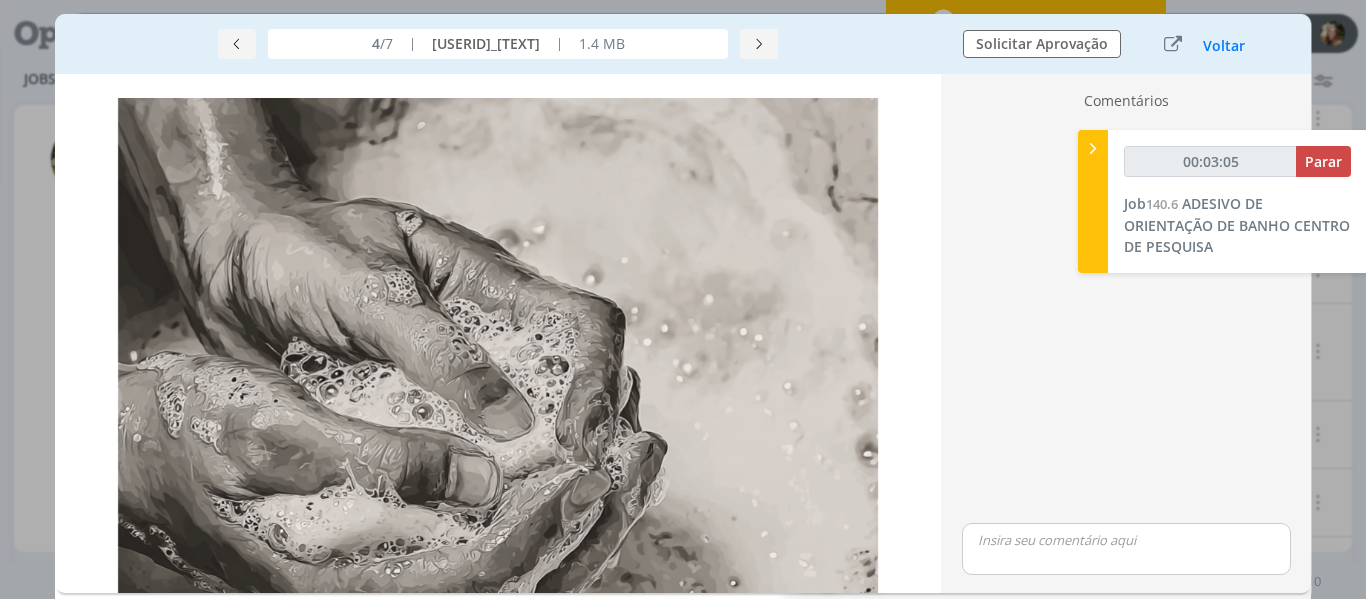 click on "Comentários                                                 🙂  ESC
Cancelar
Ctrl + ENTER
Enviar" at bounding box center (1126, 333) 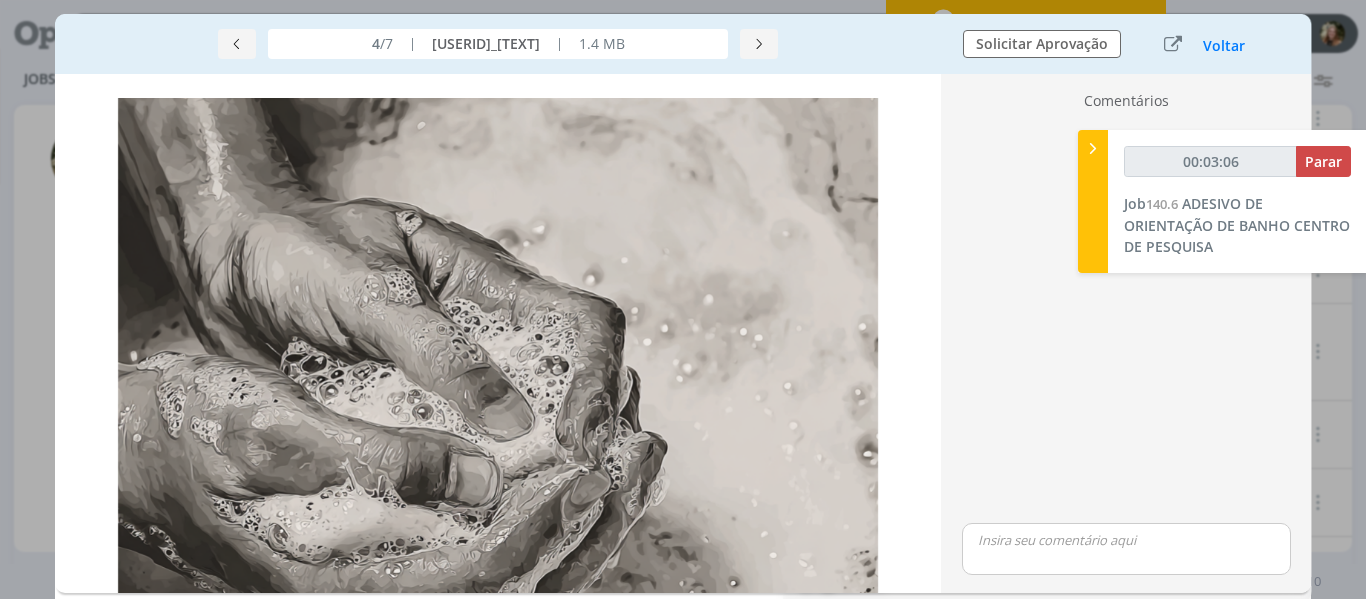 click on "Voltar" at bounding box center [1224, 44] 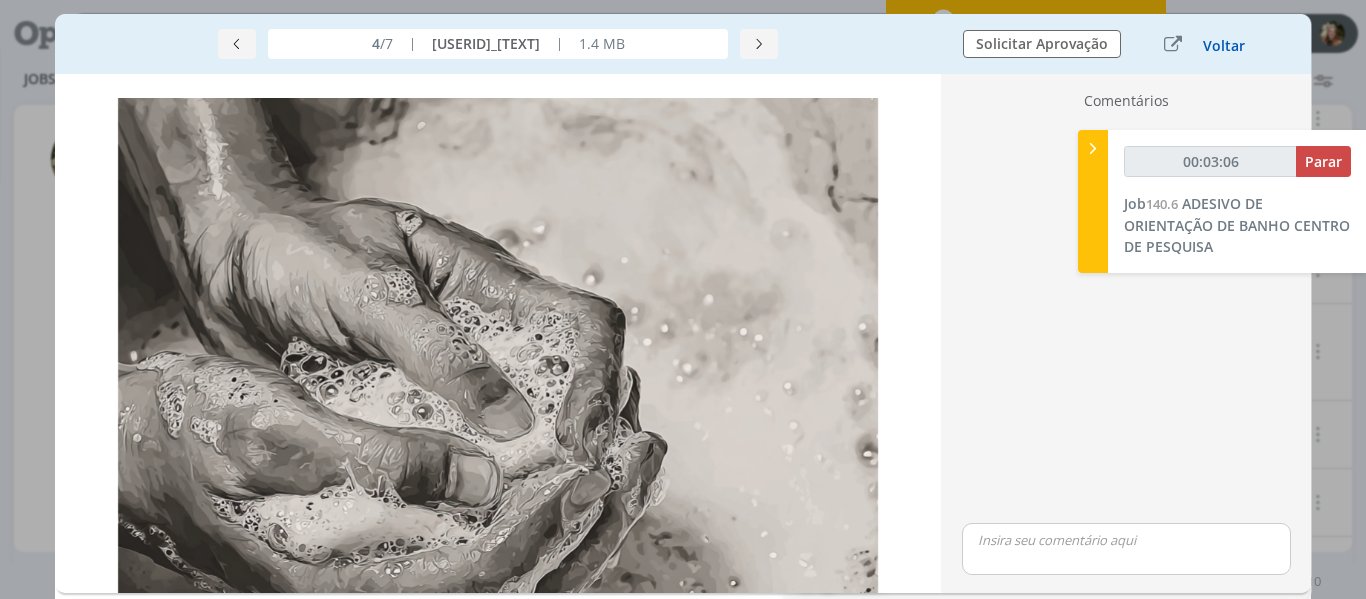 click on "Voltar" at bounding box center [1224, 46] 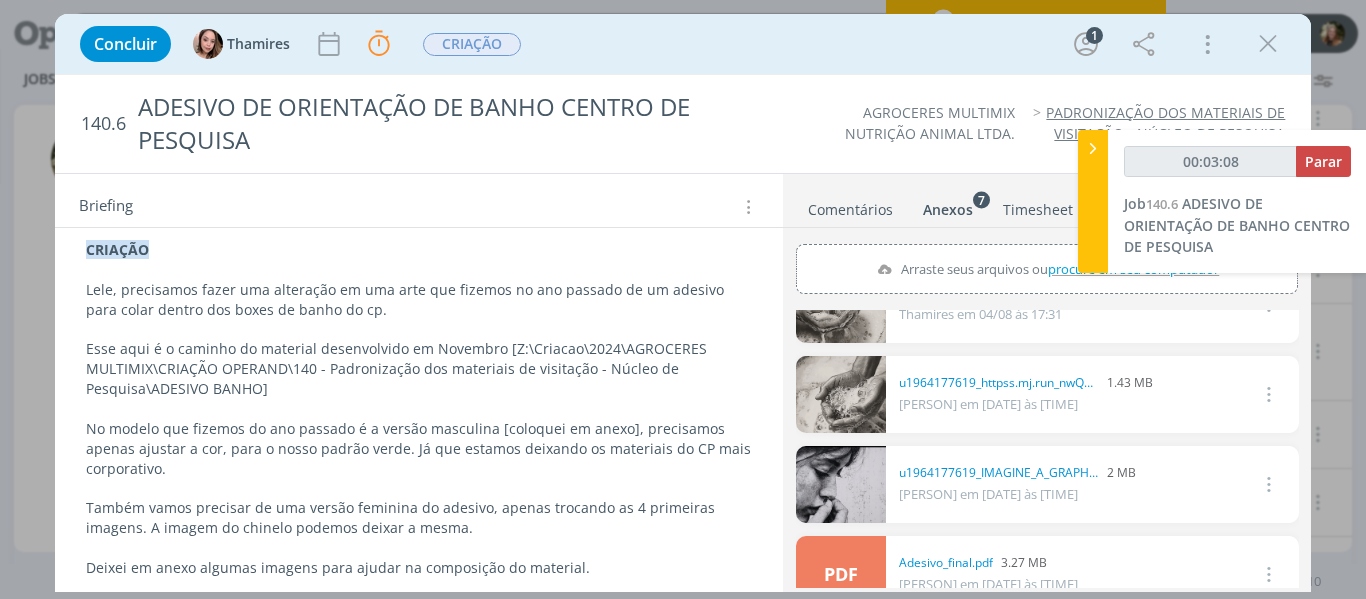 scroll, scrollTop: 356, scrollLeft: 0, axis: vertical 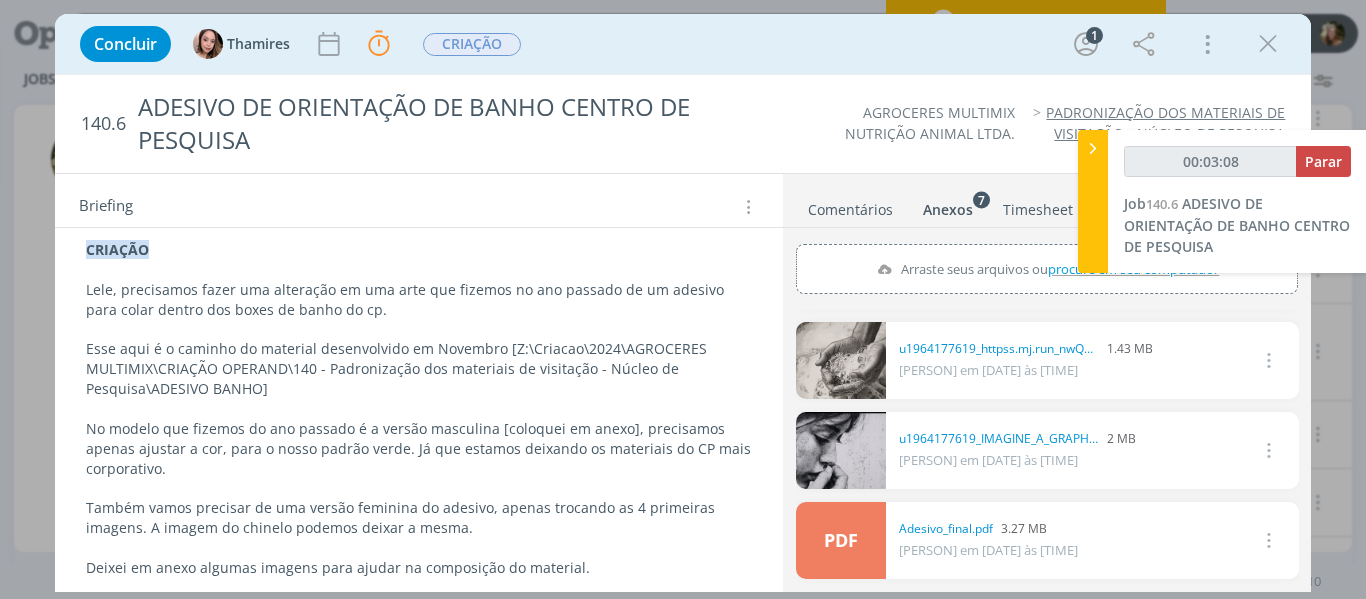 click at bounding box center (841, 450) 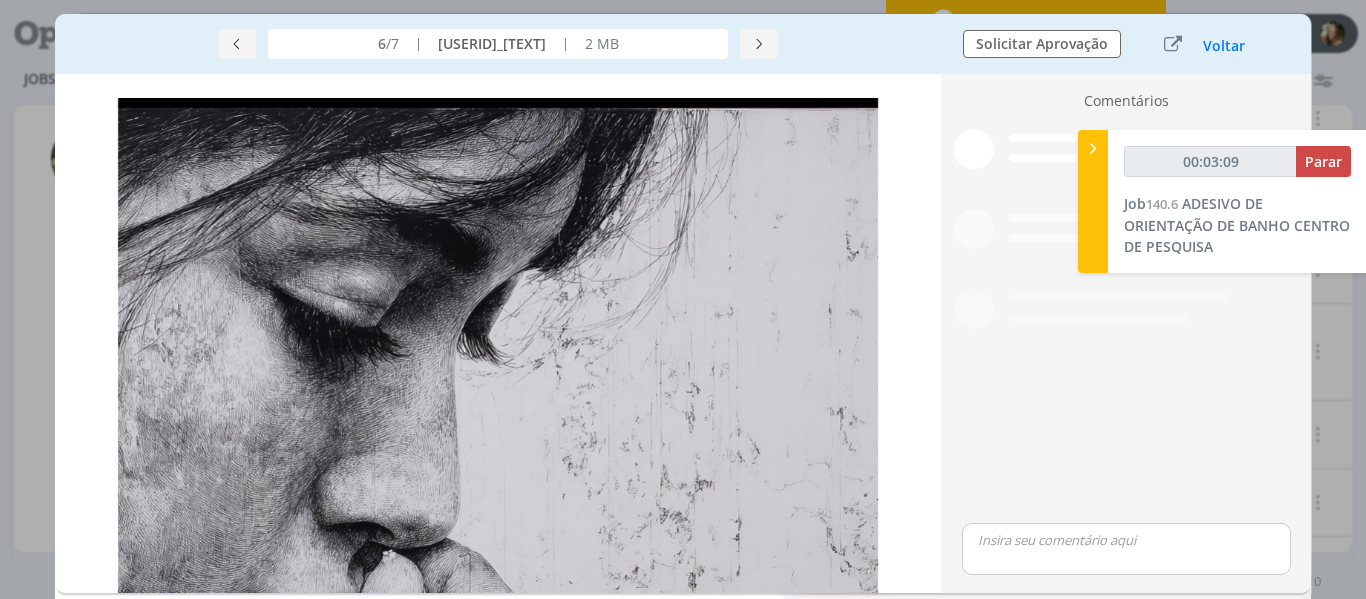 scroll, scrollTop: 347, scrollLeft: 0, axis: vertical 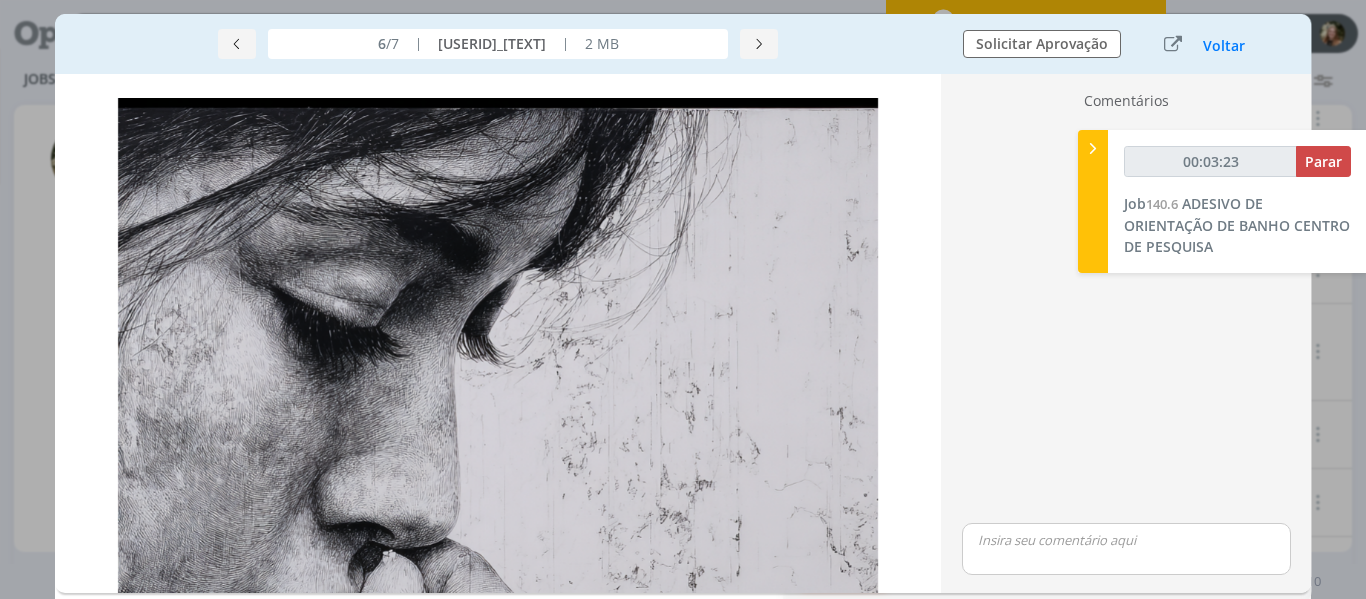 click on "Concluir
[PERSON]
Parar
Apontar
Data * [DATE] Horas * [TIME] Tarefa Selecione a tarefa Descrição *  Retrabalho  Apontar Realizado Estimado [TIME] / [TIME] CRIAÇÃO 1 Mais Informações
Copiar Link
Duplicar Job Mover Job de Projeto Exportar/Imprimir Job
Cancelar 140.6 ADESIVO DE ORIENTAÇÃO DE BANHO CENTRO DE PESQUISA AGROCERES MULTIMIX NUTRIÇÃO ANIMAL LTDA. PADRONIZAÇÃO DOS MATERIAIS DE VISITAÇÃO - NÚCLEO DE PESQUISA Tarefas
Usar Job de template
Ordenar por: Prazo crescente Prazo decrescente Ordem original Todas 2 Concluídas 0 Canceladas 0
Abertas 2/2
CRIAÇÃO [DATE] Cancelar APROVAÇÃO INTERNA Cancelar
Adicionar uma tarefa
Briefing
Briefings Predefinidos
CRIAÇÃO" at bounding box center (683, 299) 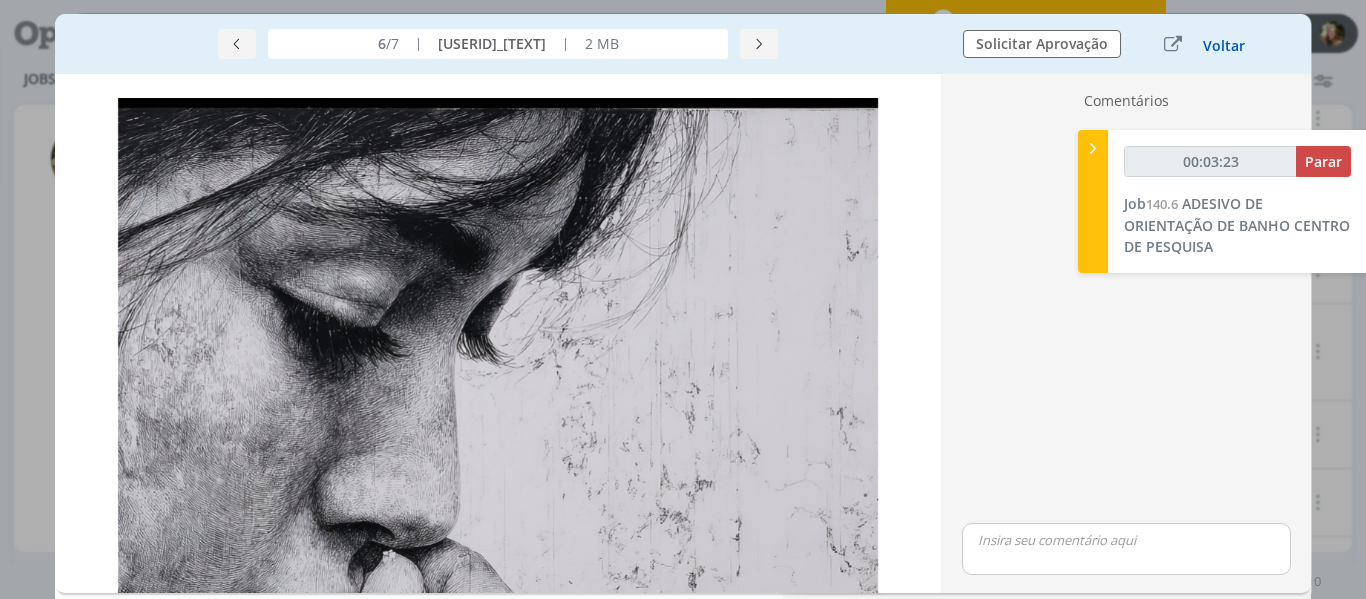 click on "Voltar" at bounding box center (1224, 46) 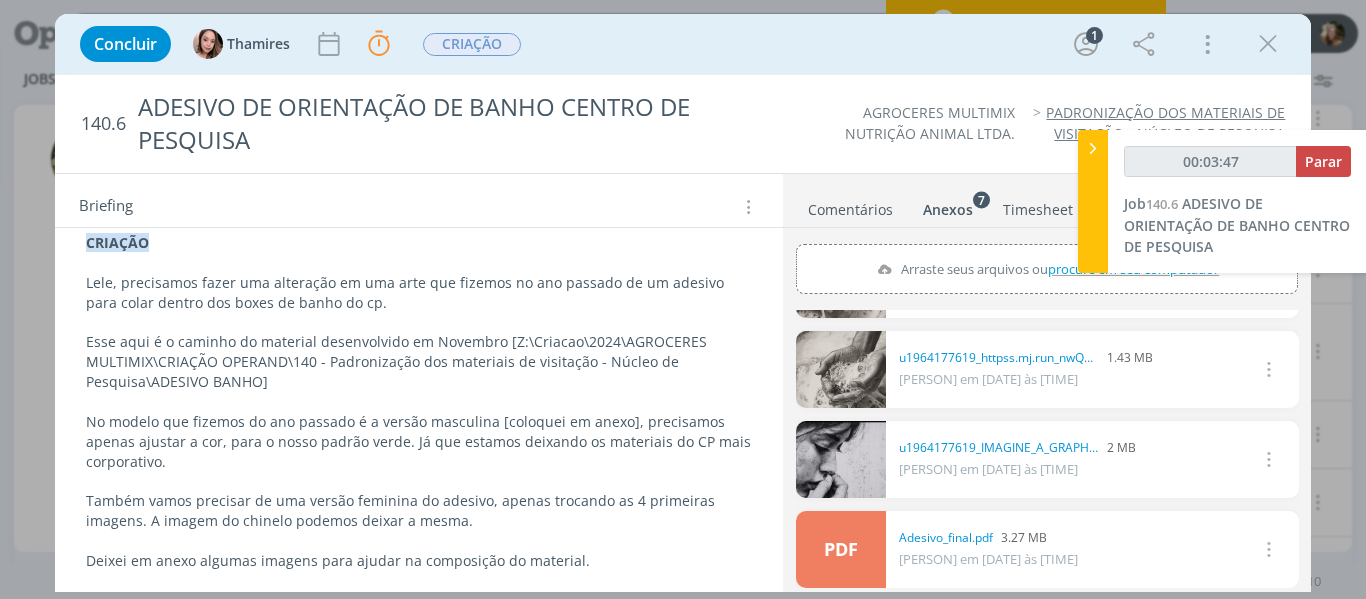 scroll, scrollTop: 276, scrollLeft: 0, axis: vertical 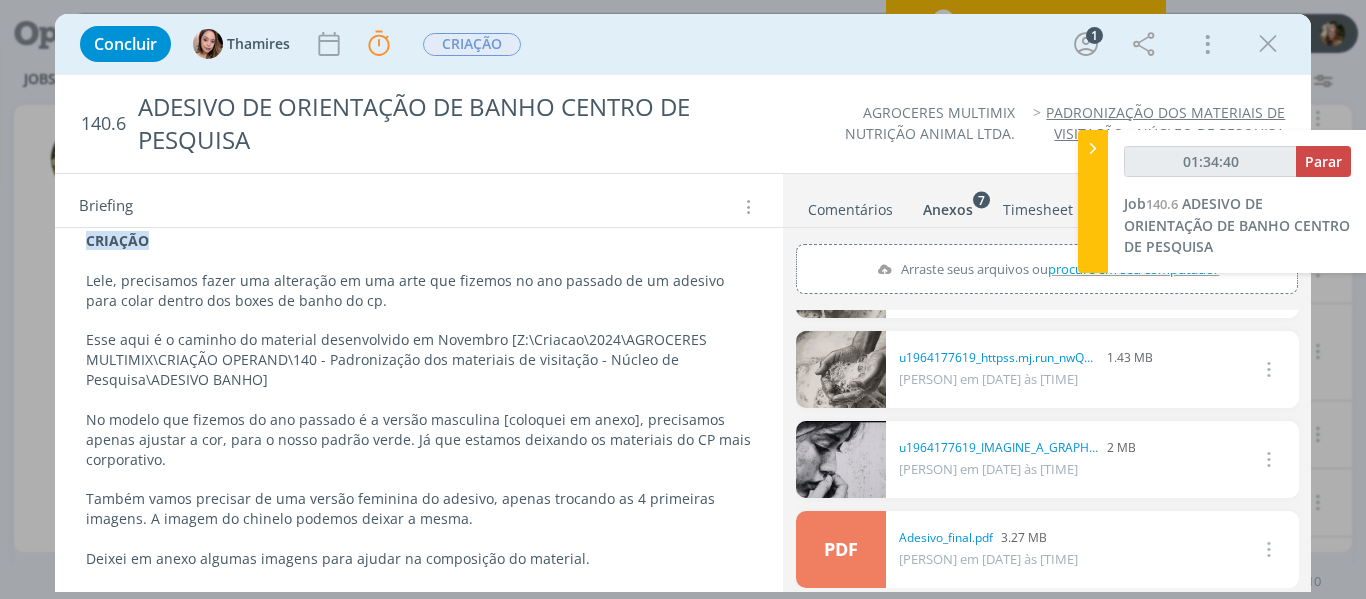 type on "01:34:41" 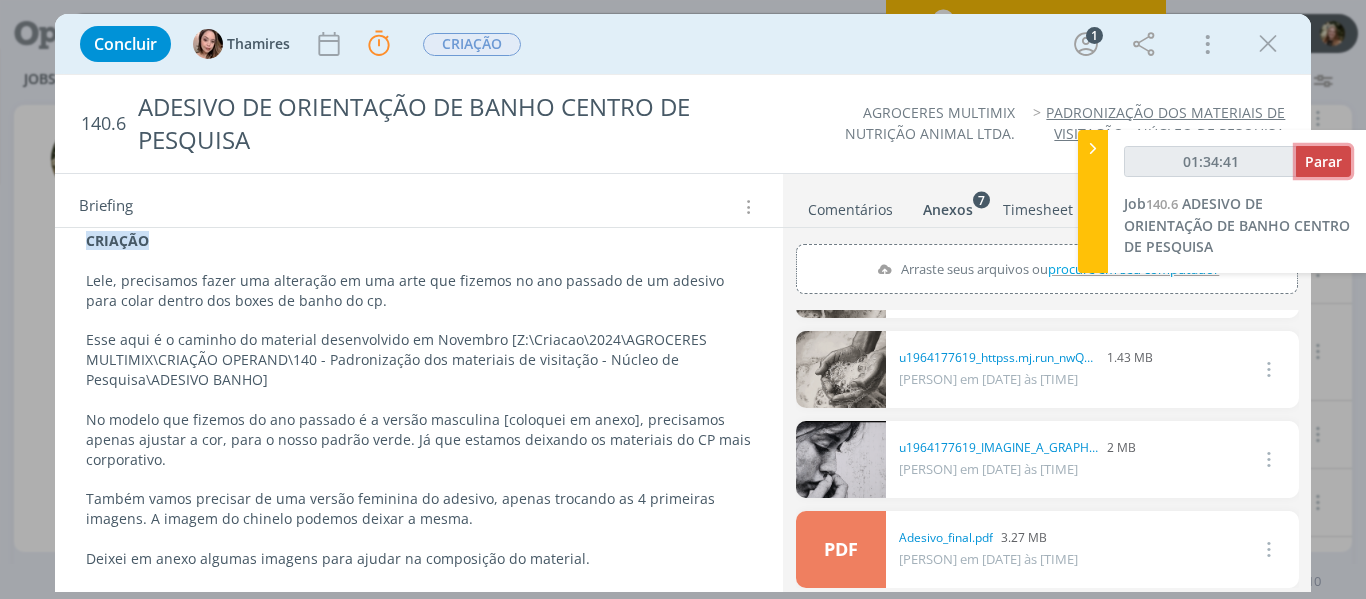 drag, startPoint x: 1336, startPoint y: 153, endPoint x: 1149, endPoint y: 144, distance: 187.21645 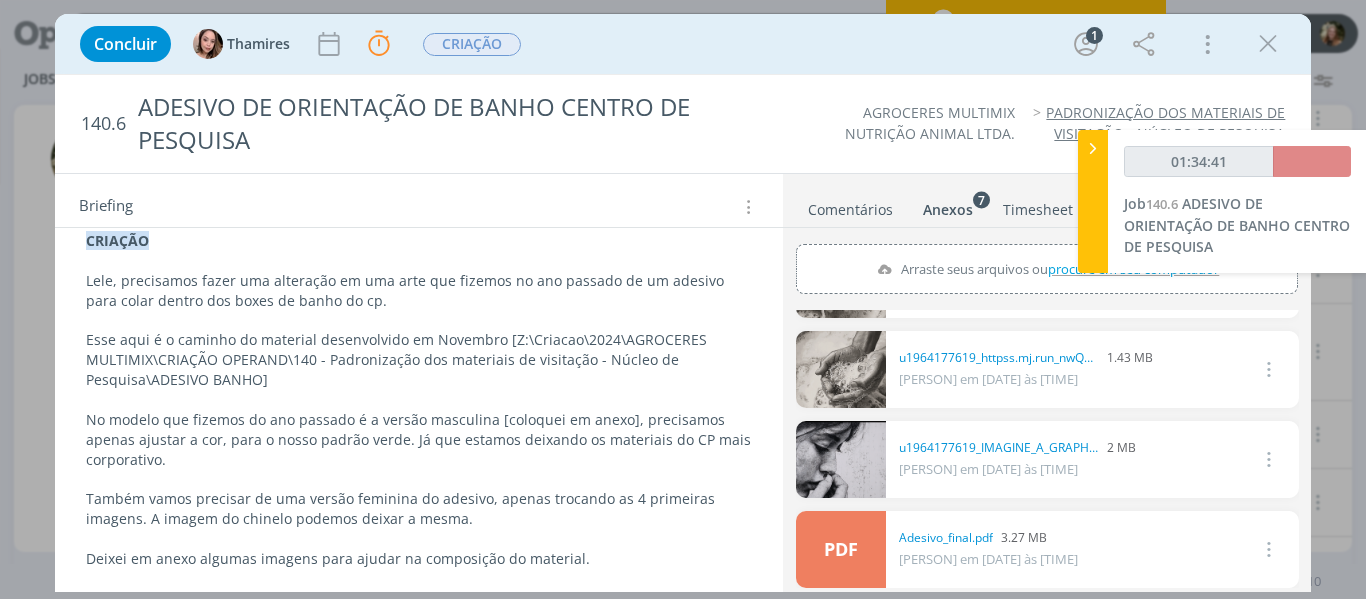 click at bounding box center (1093, 148) 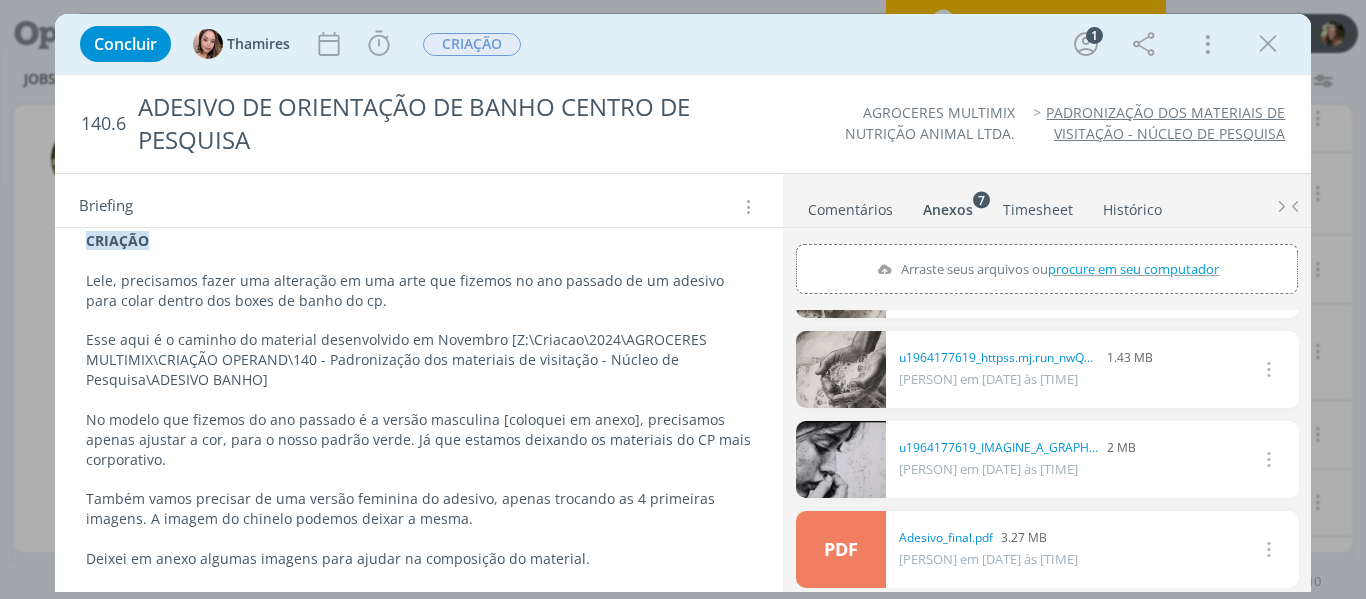 scroll, scrollTop: 0, scrollLeft: 0, axis: both 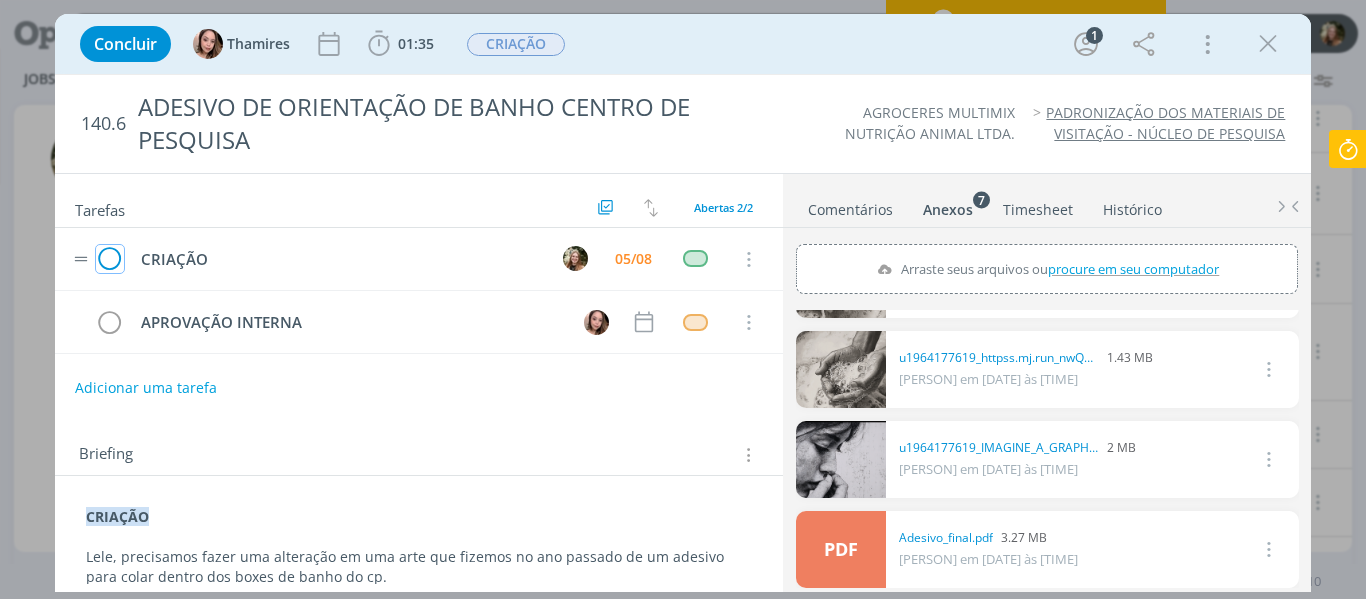 click at bounding box center (110, 260) 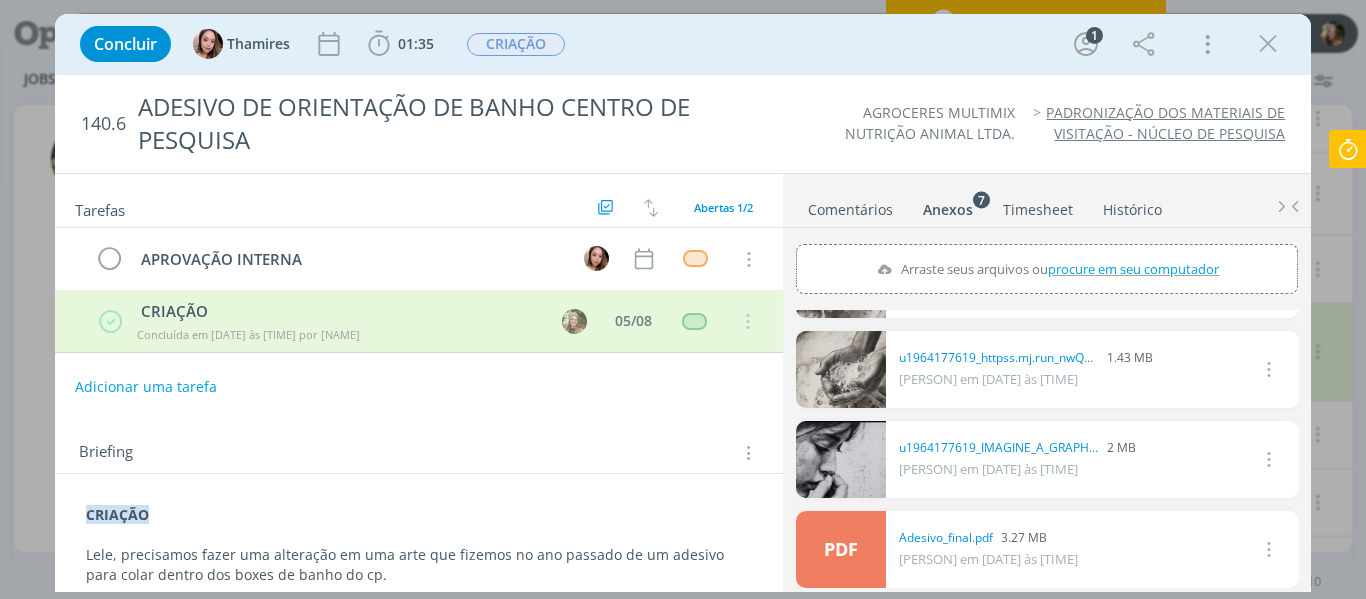 click on "Comentários" at bounding box center [850, 205] 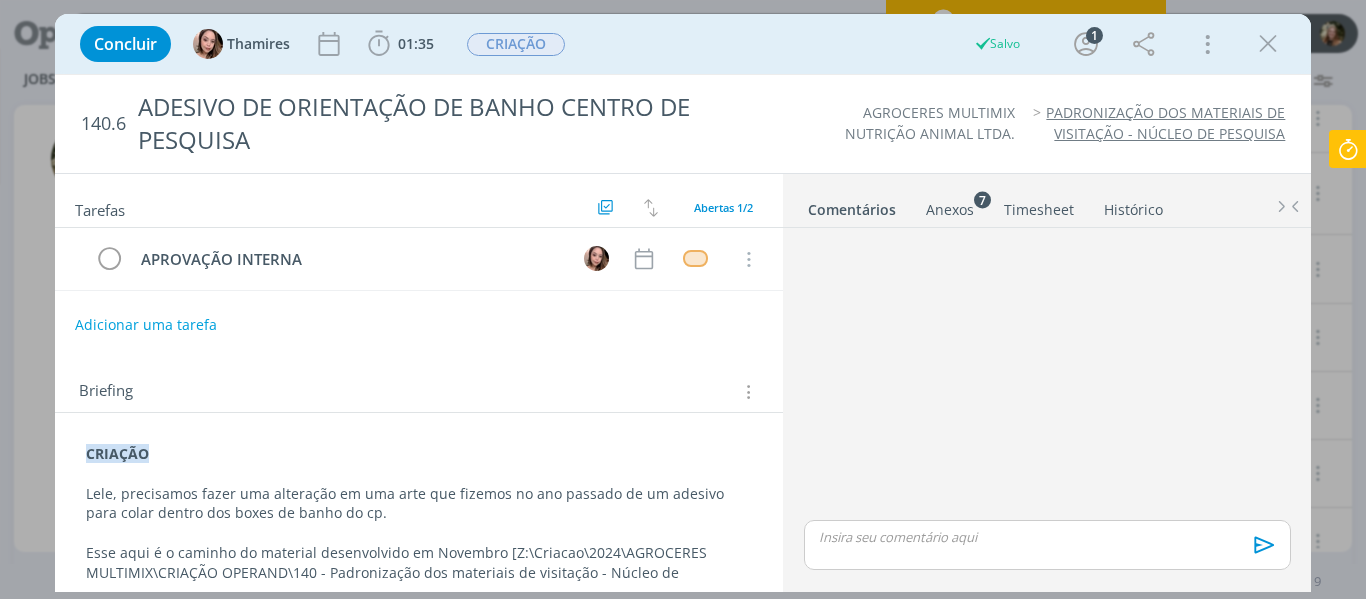 click at bounding box center (1047, 537) 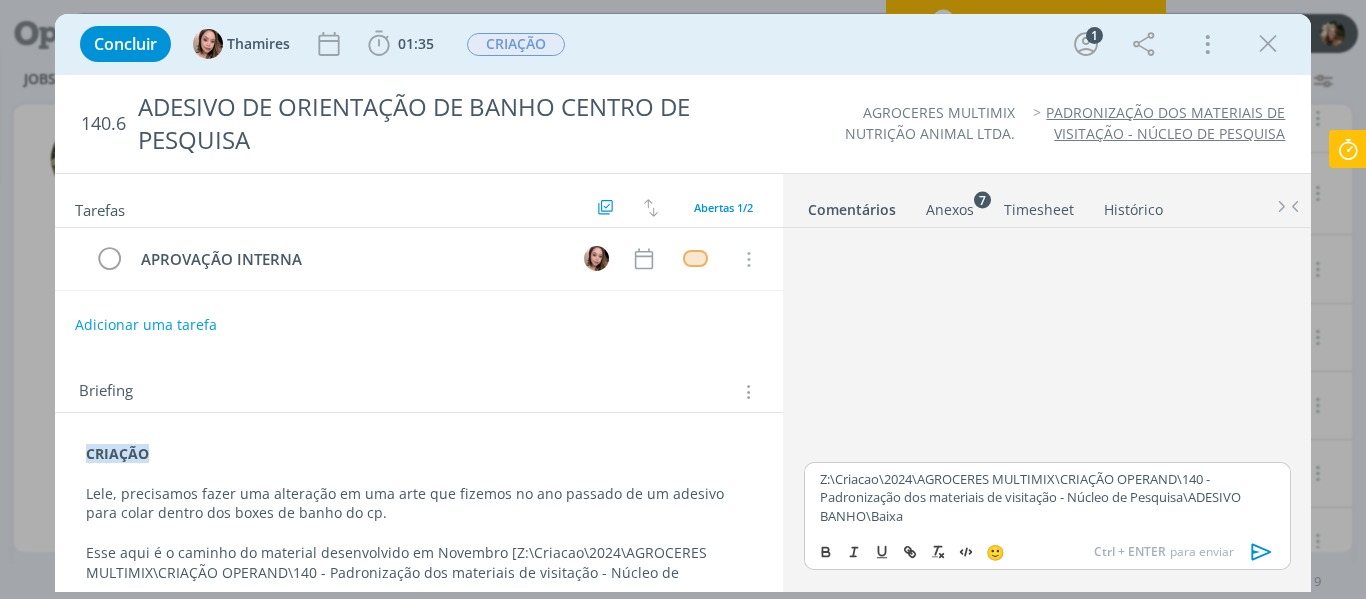 click on "Z:\Criacao\2024\AGROCERES MULTIMIX\CRIAÇÃO OPERAND\140 - Padronização dos materiais de visitação - Núcleo de Pesquisa\ADESIVO BANHO\Baixa" at bounding box center [1047, 497] 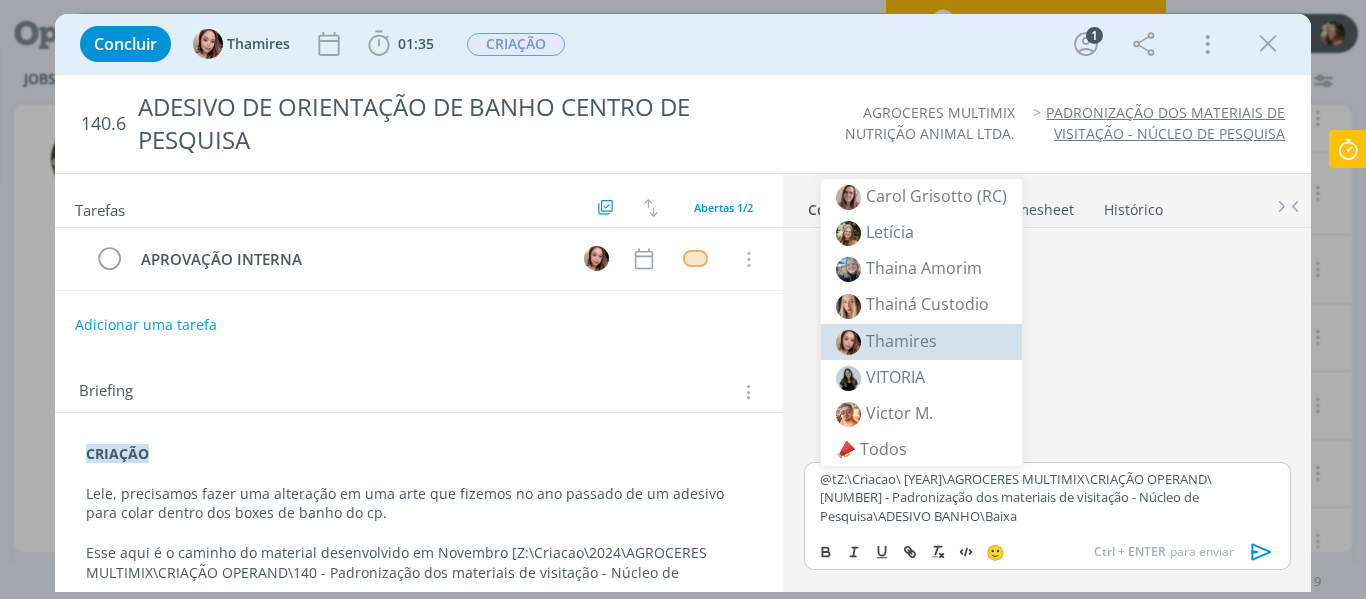 drag, startPoint x: 891, startPoint y: 337, endPoint x: 893, endPoint y: 360, distance: 23.086792 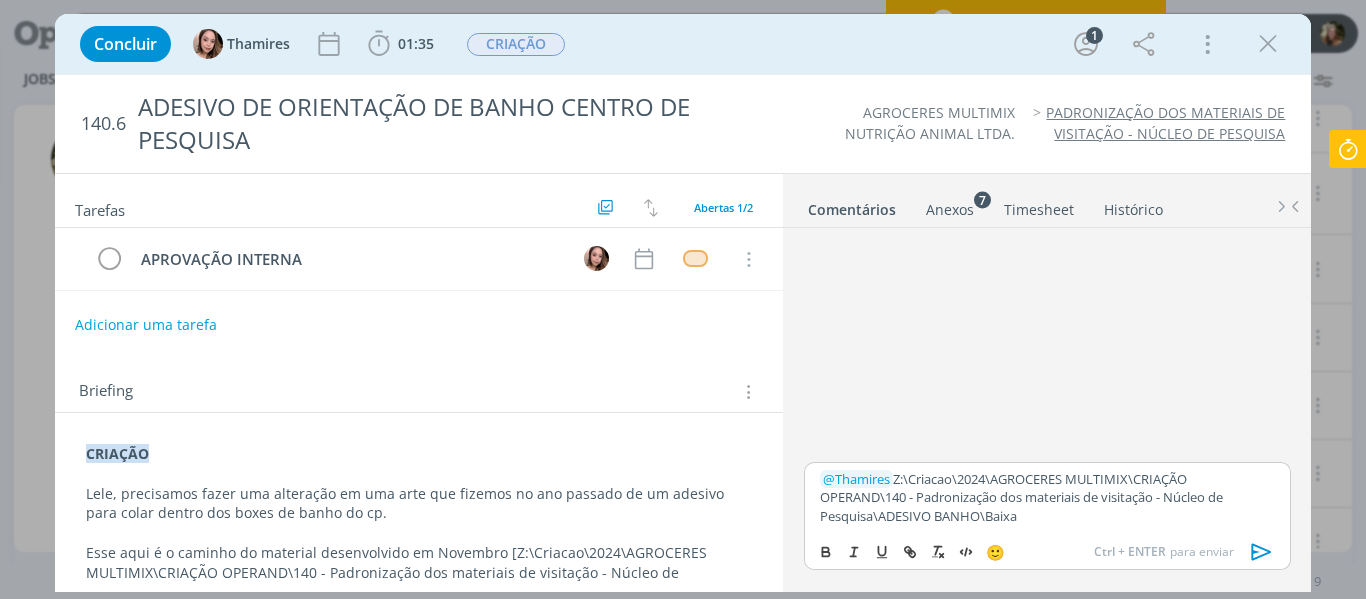 click 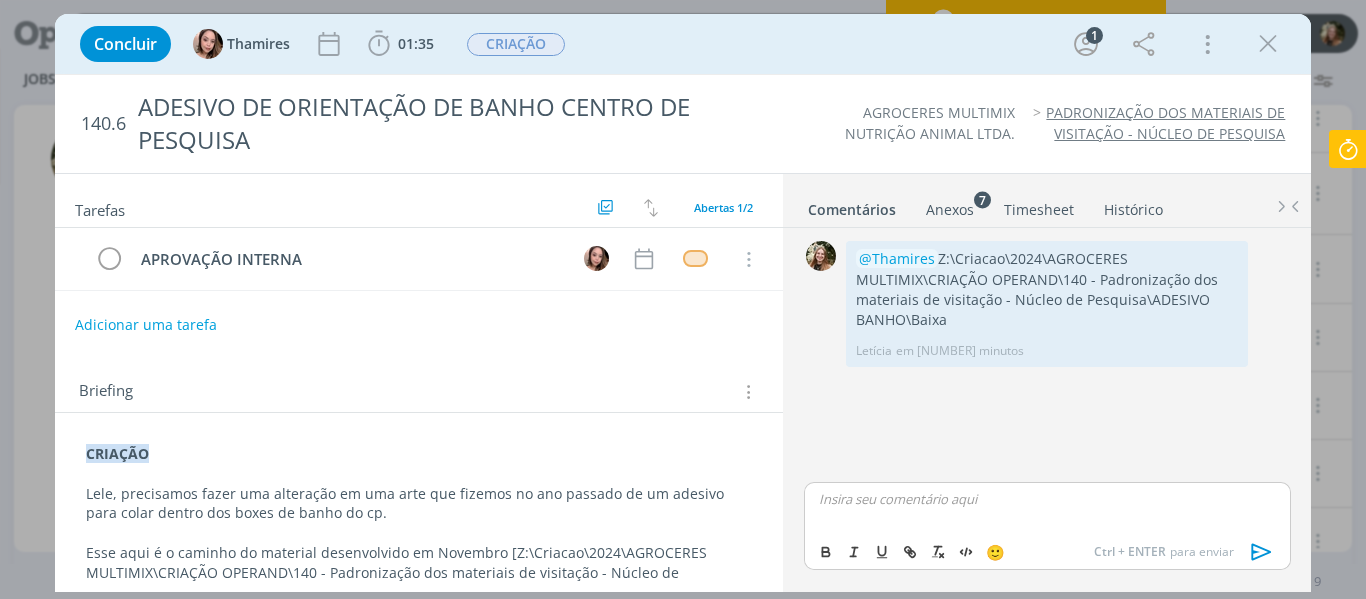 click at bounding box center [1348, 149] 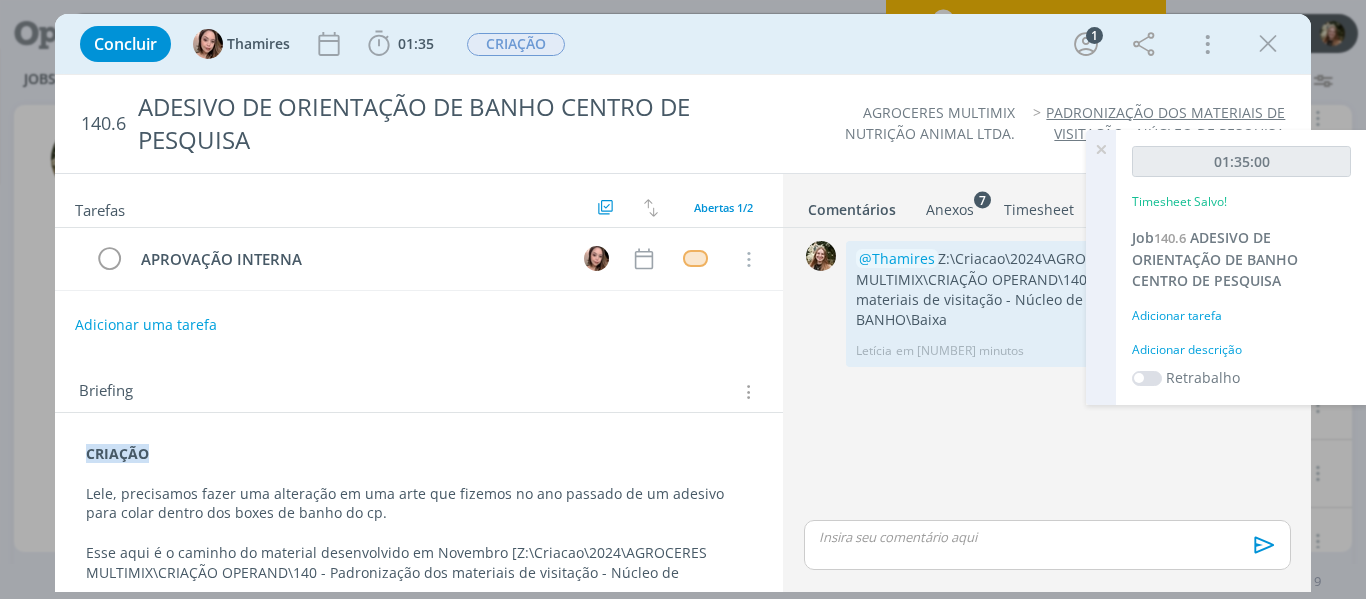 click at bounding box center (1101, 149) 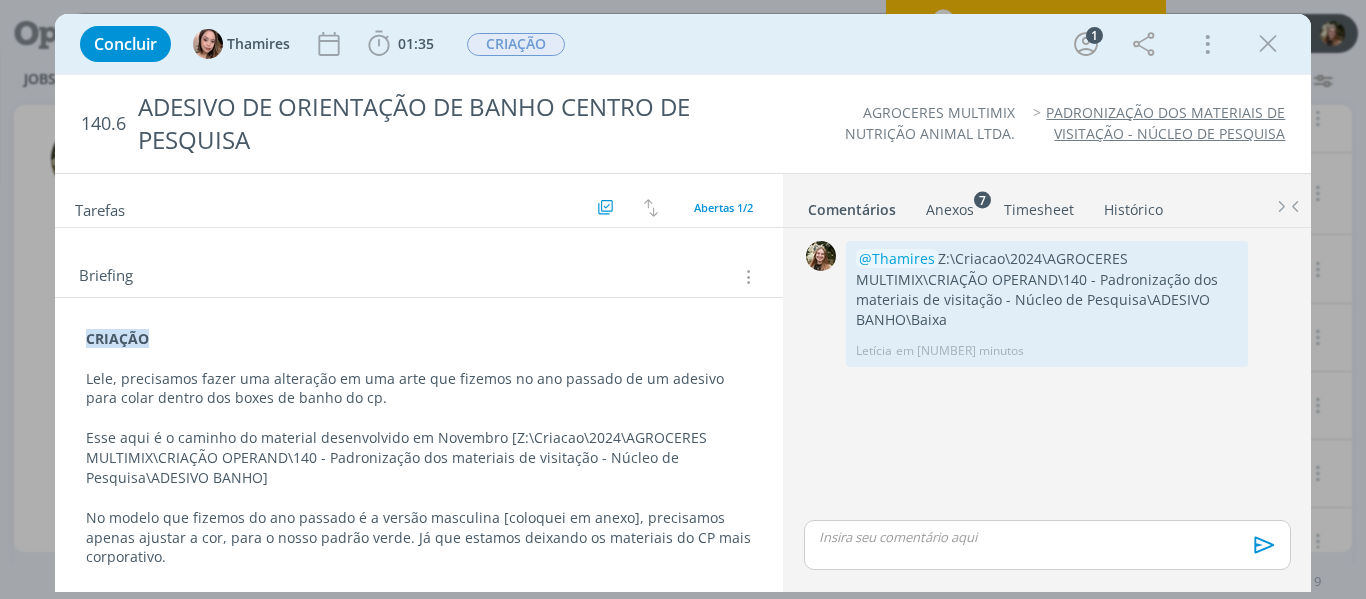 scroll, scrollTop: 0, scrollLeft: 0, axis: both 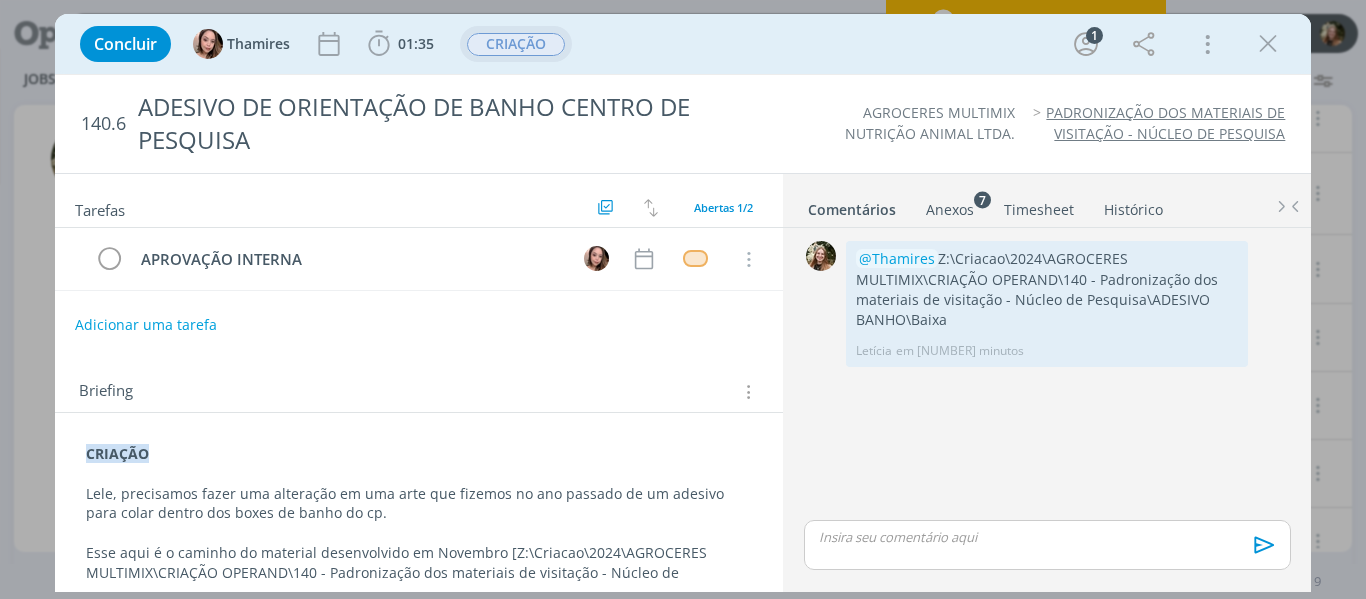 click on "CRIAÇÃO" at bounding box center (516, 44) 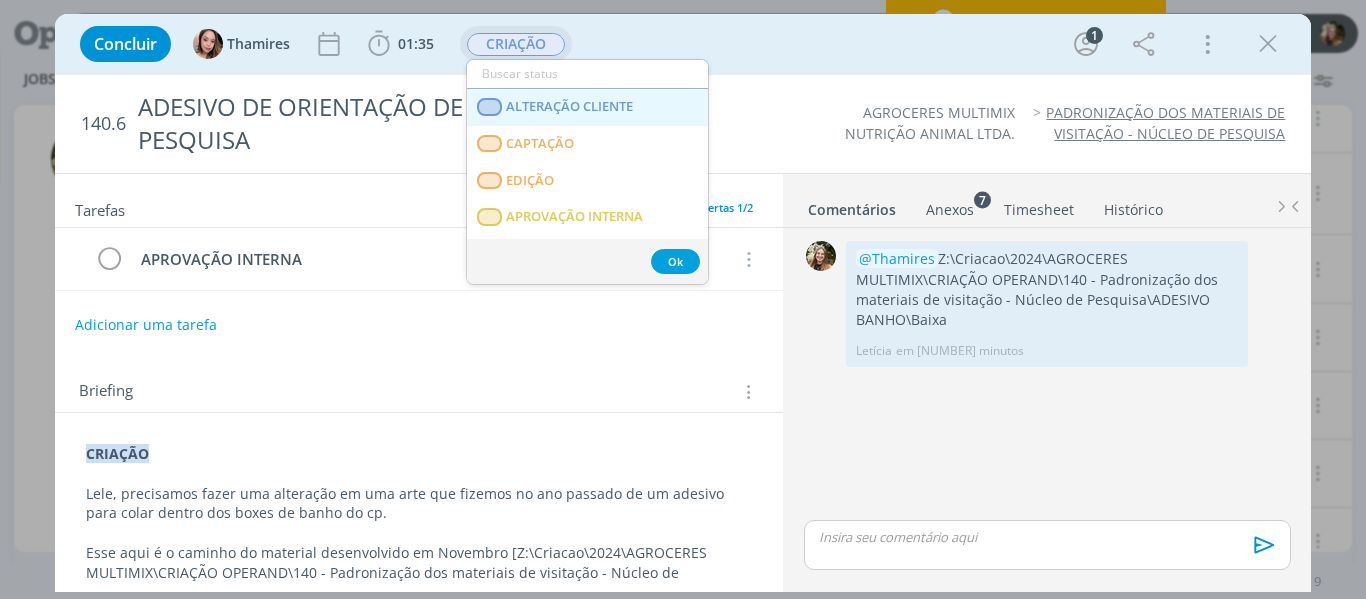 scroll, scrollTop: 300, scrollLeft: 0, axis: vertical 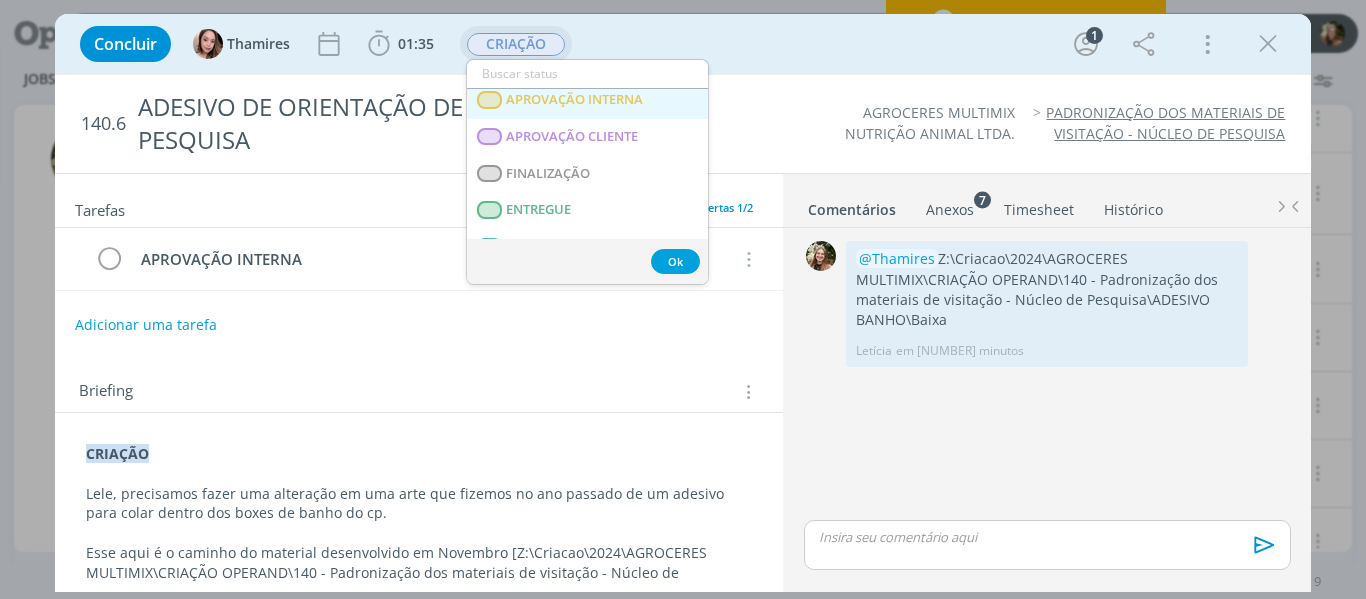click on "APROVAÇÃO INTERNA" at bounding box center [574, 100] 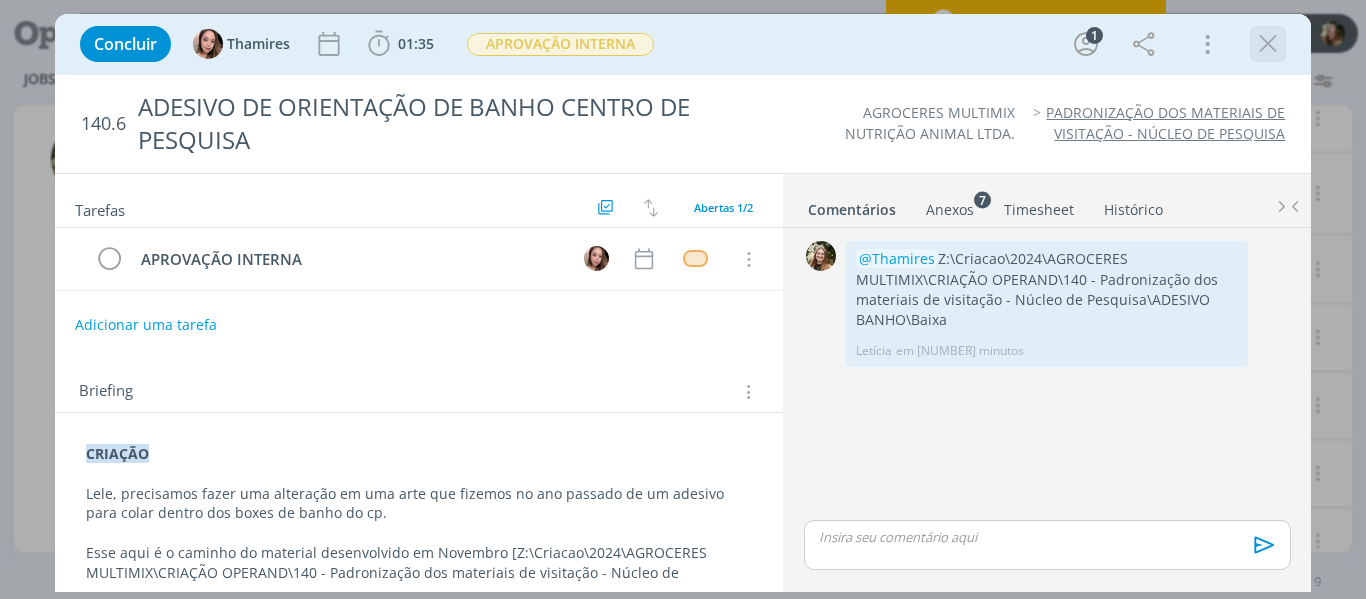click at bounding box center [1268, 44] 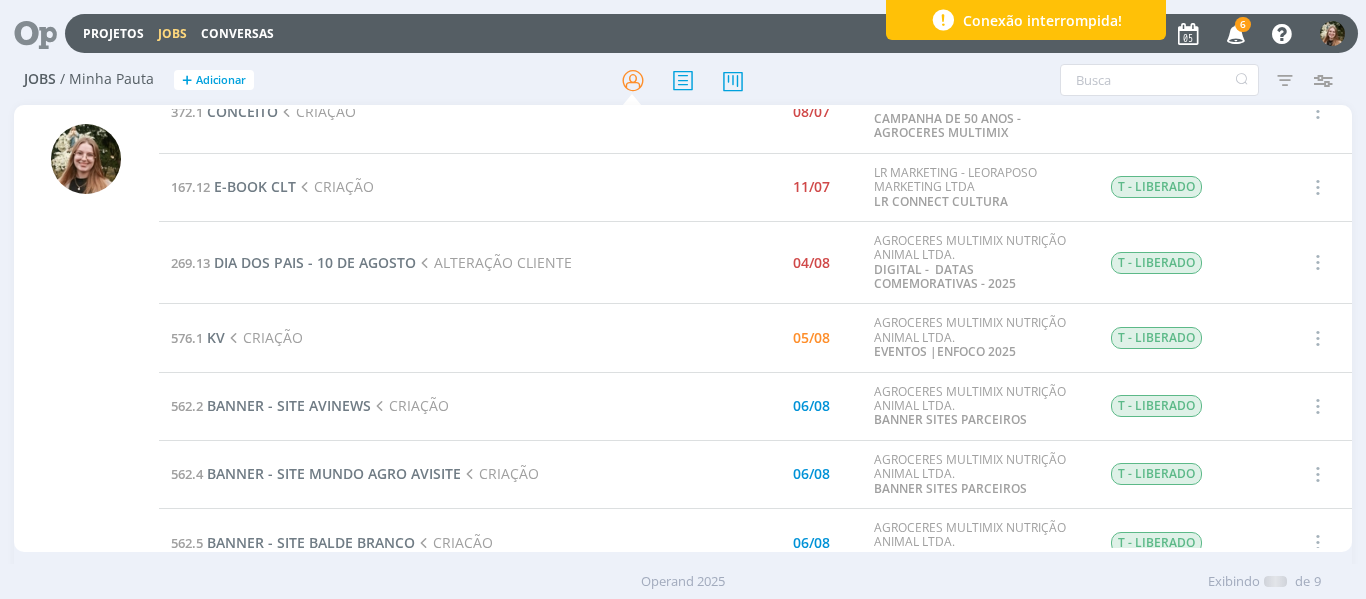 scroll, scrollTop: 7, scrollLeft: 0, axis: vertical 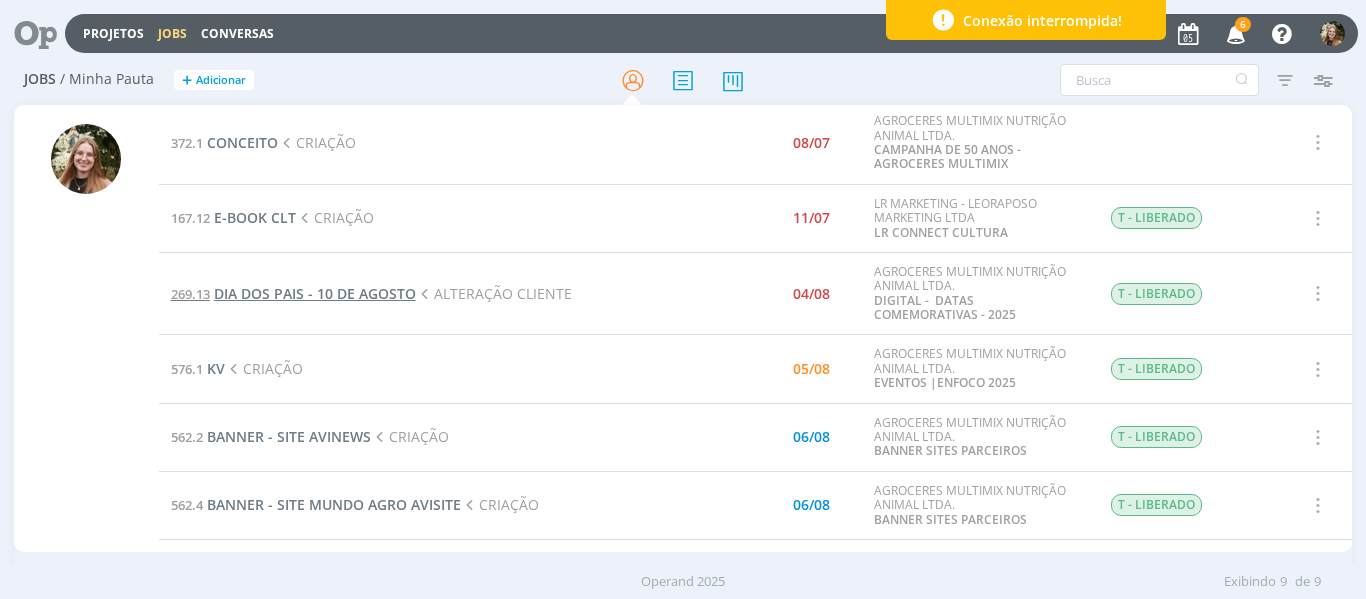 click on "DIA DOS PAIS - 10 DE AGOSTO" at bounding box center [315, 293] 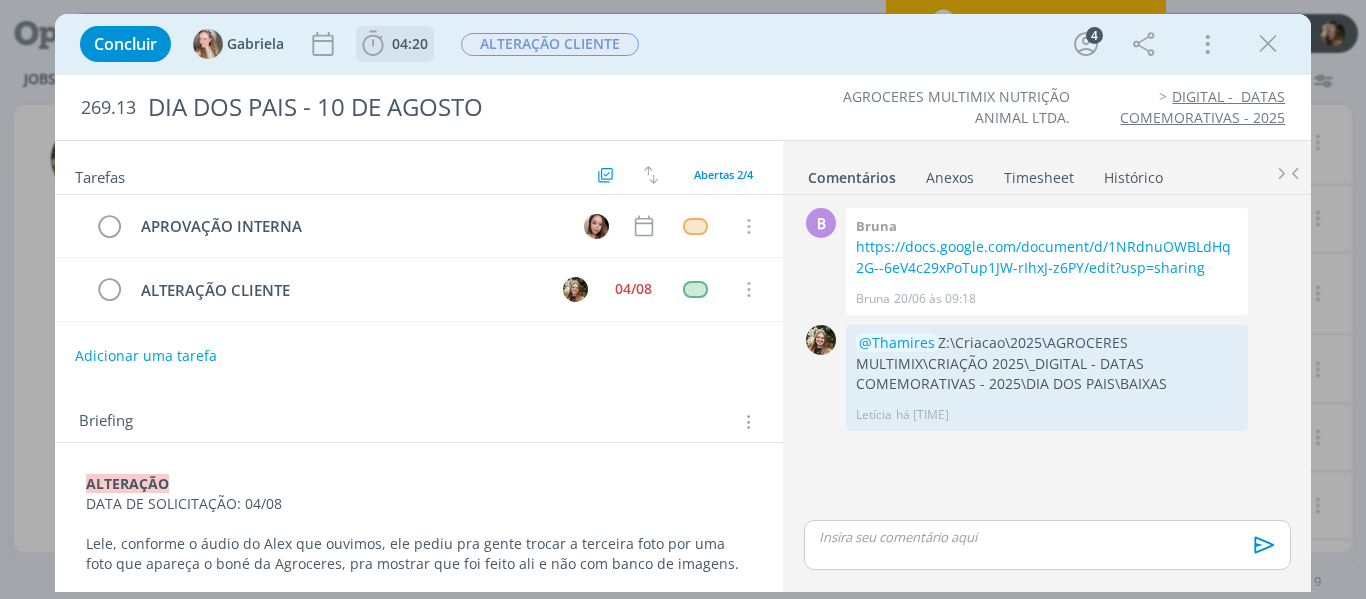 click on "04:20" at bounding box center [410, 43] 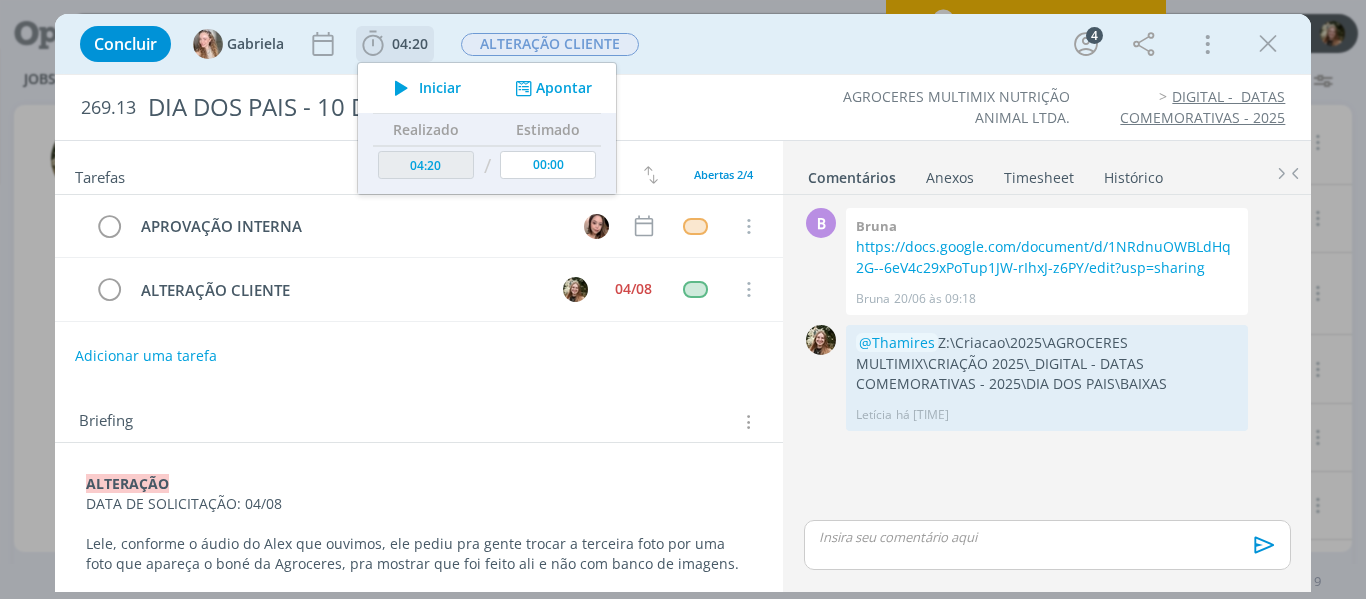 click at bounding box center (401, 88) 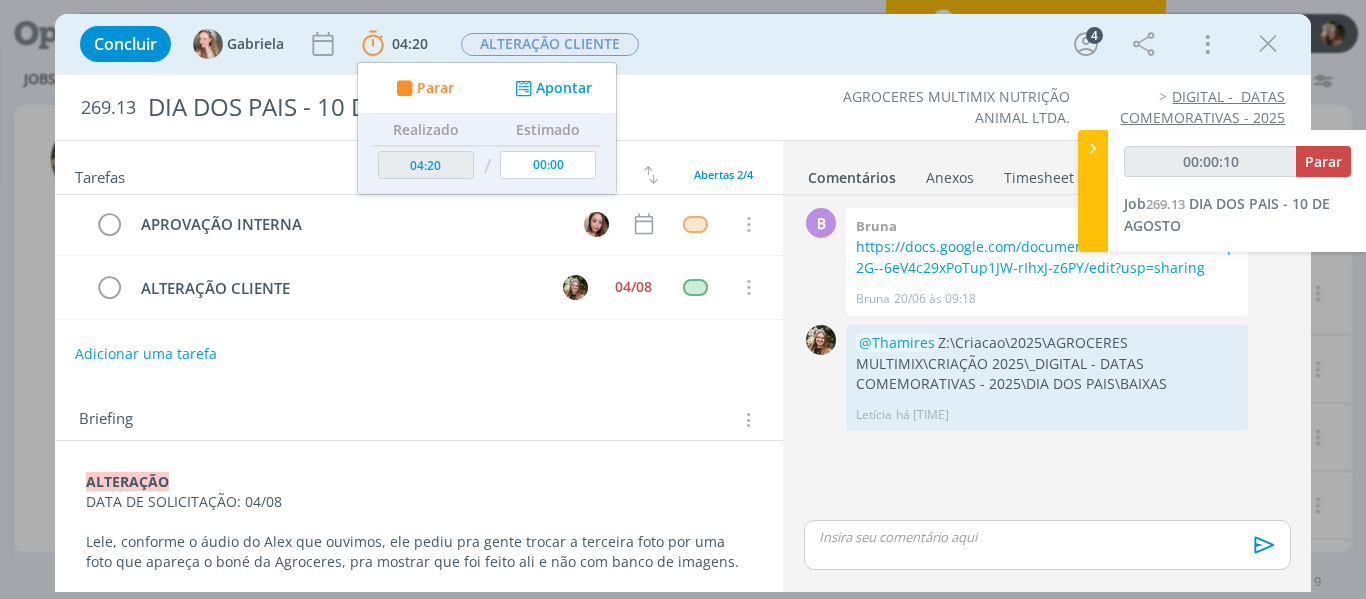 scroll, scrollTop: 0, scrollLeft: 0, axis: both 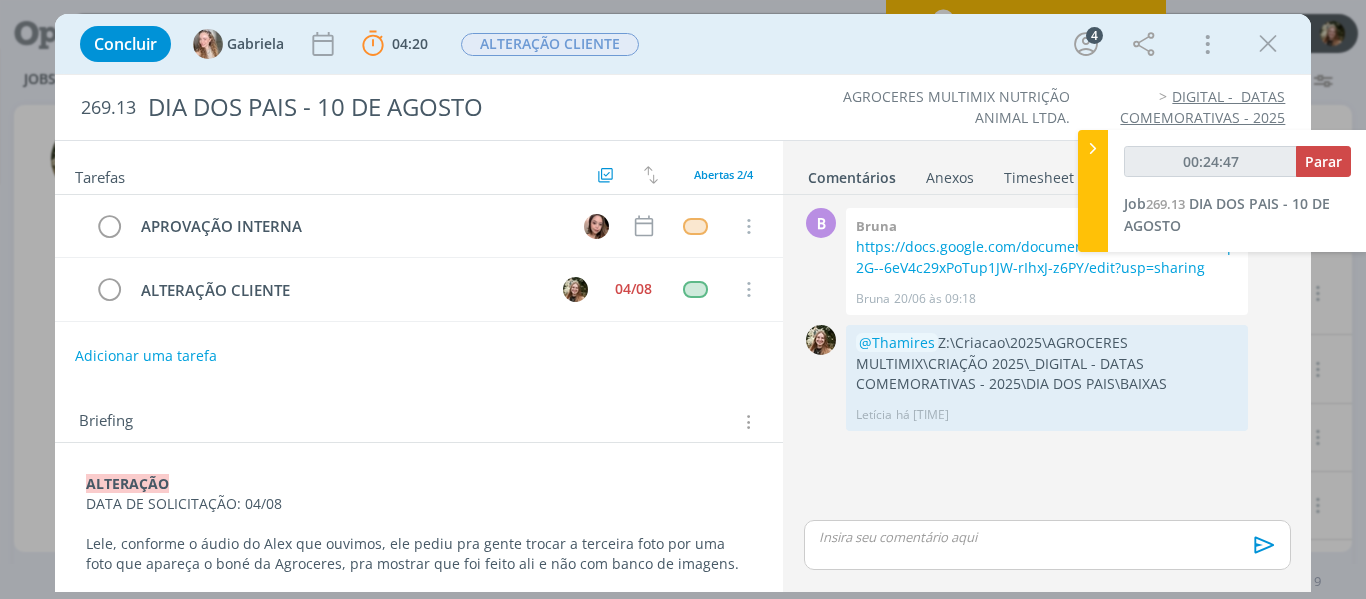 drag, startPoint x: 1263, startPoint y: 37, endPoint x: 345, endPoint y: 408, distance: 990.13385 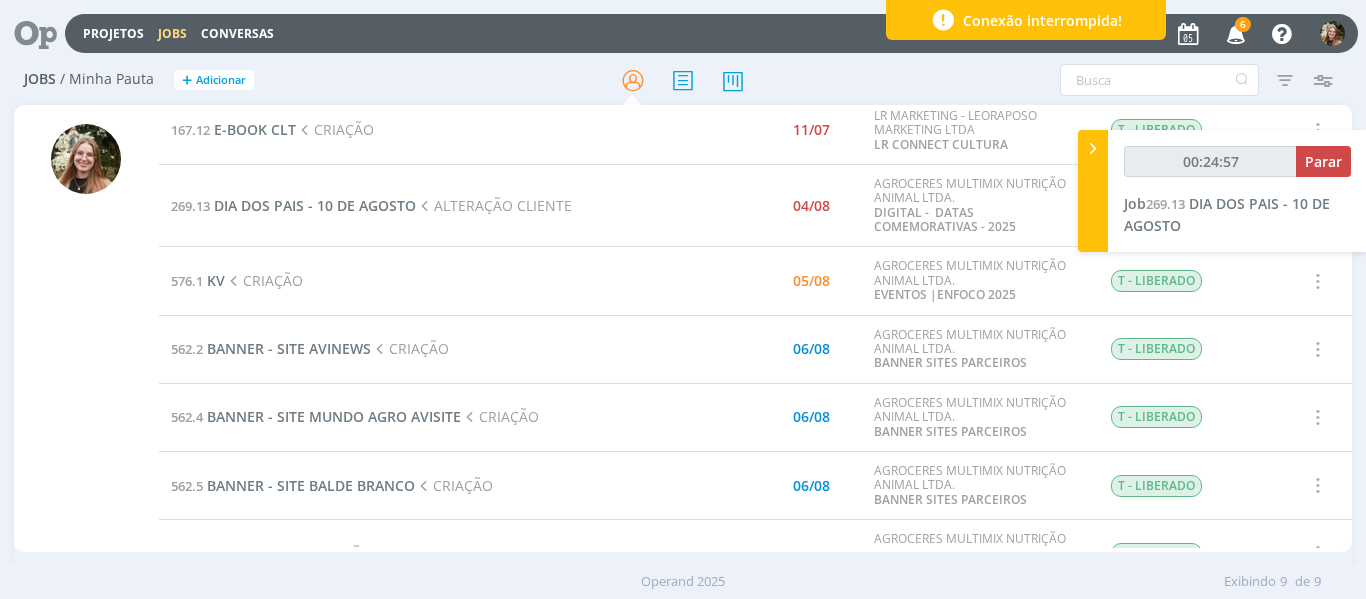 scroll, scrollTop: 0, scrollLeft: 0, axis: both 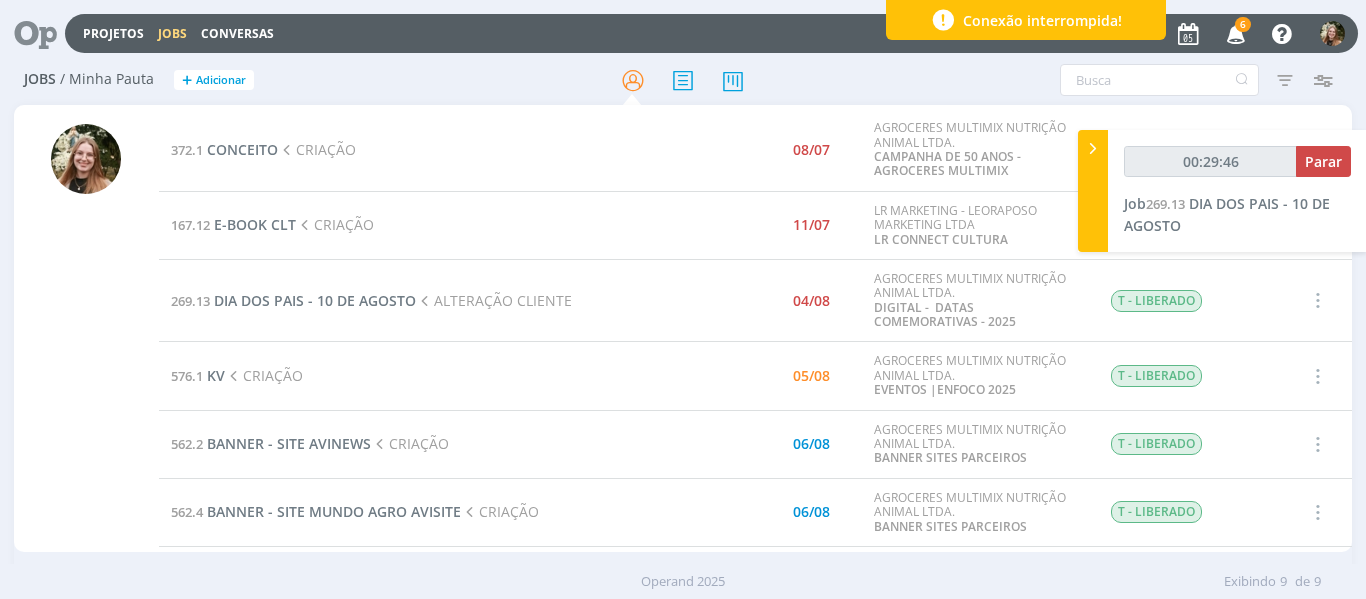 click at bounding box center (1236, 33) 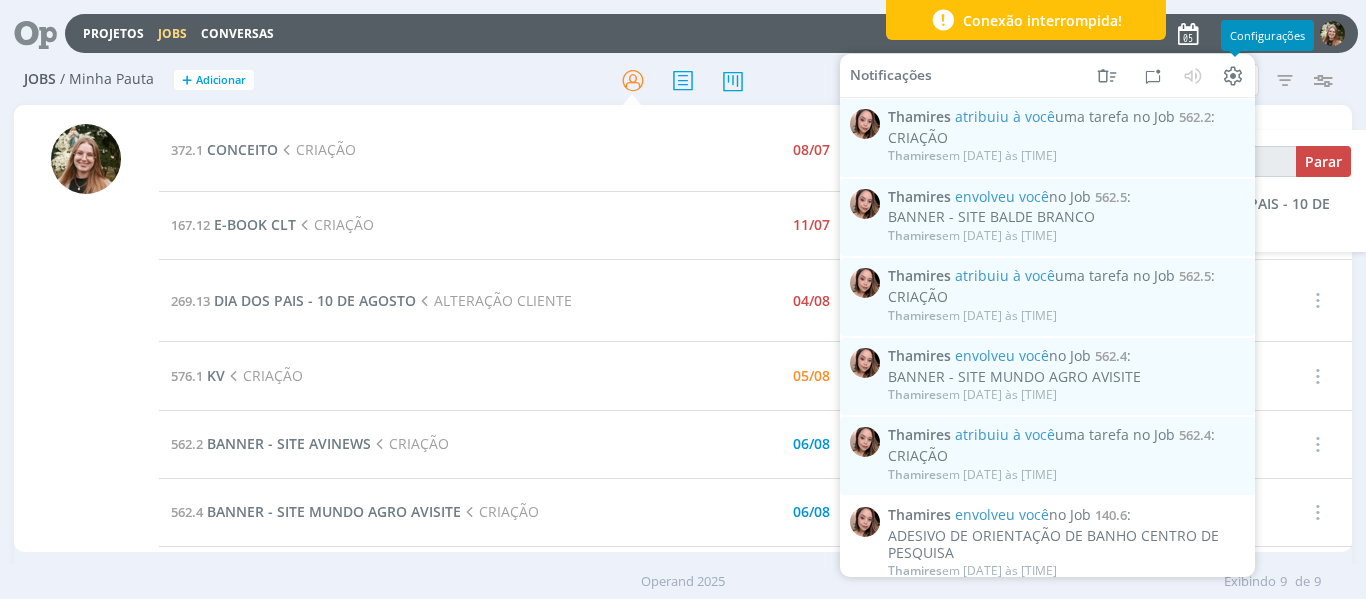 click on "Configurações" at bounding box center (1267, 35) 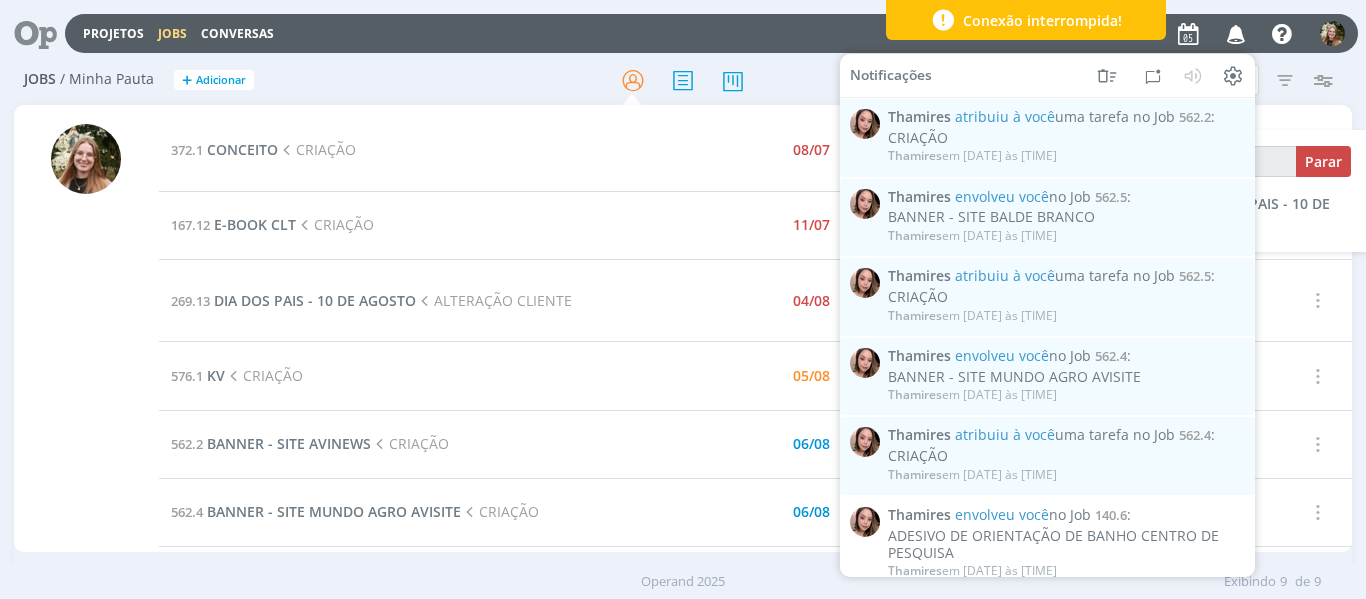 click on "Jobs  / Minha Pauta + Adicionar
Filtros
Filtrar
Limpar
Tipo
Jobs e Tarefas
Data
Personalizado
a
Situação dos jobs
Abertos
Concluídos
Cancelados
Cliente / Projeto
Cliente
Selecione
Projeto
Selecione primeiro um cliente
Status
Empresa
Selecione
Envolvidos
Requisitante
Visibilidade
Apenas ocultos
Configurar exibição
Ordenação
Ordenação padrão
Cliente / Projeto
Prazo
Nº Doc
Título" at bounding box center (683, 81) 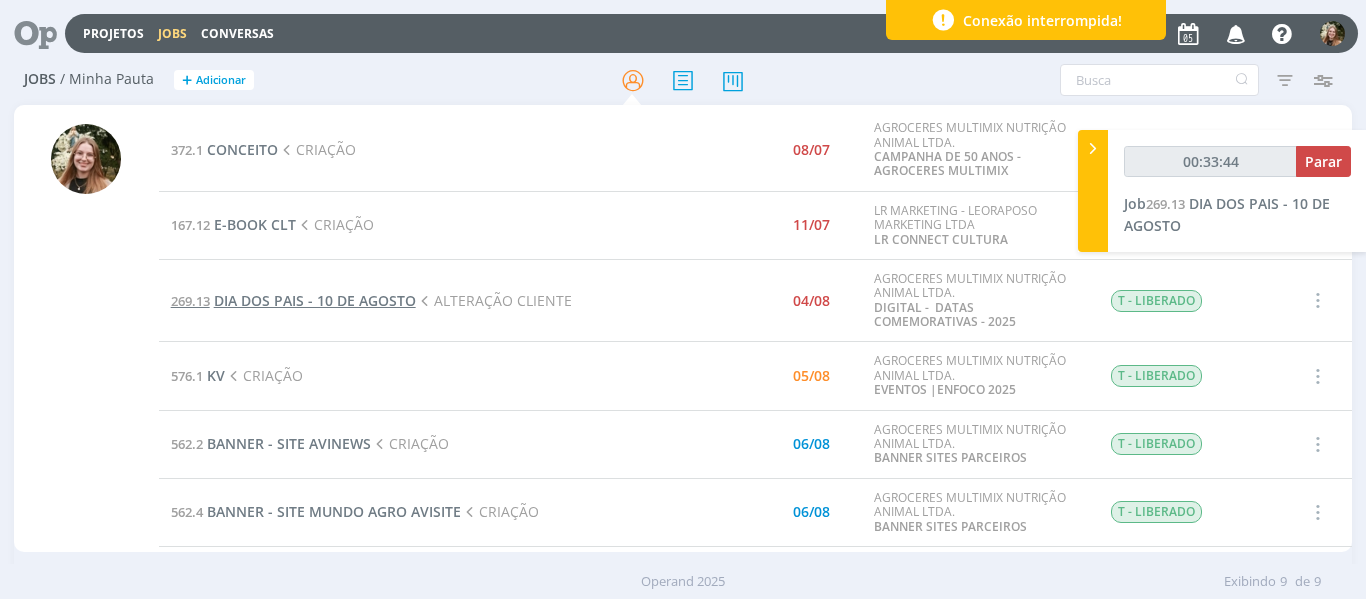 click on "[NUMBER] / [NUMBER] | [USERNAME] - [DATE] ALTERAÇÃO CLIENTE" at bounding box center (400, 300) 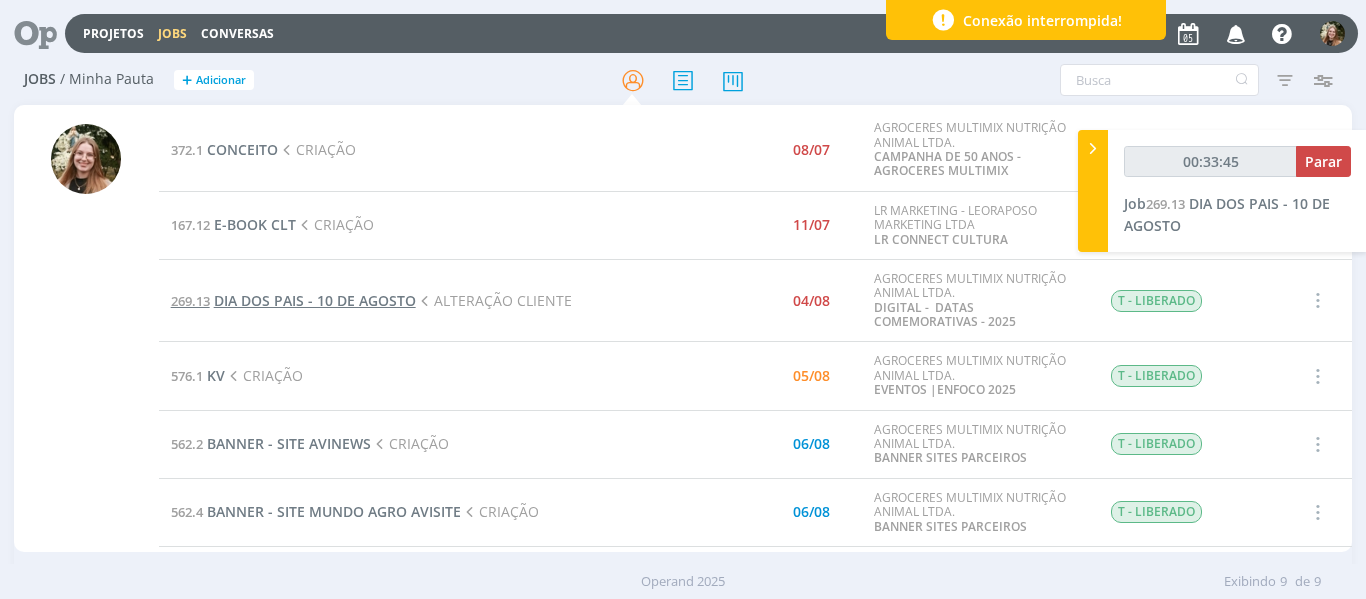 click on "DIA DOS PAIS - 10 DE AGOSTO" at bounding box center [315, 300] 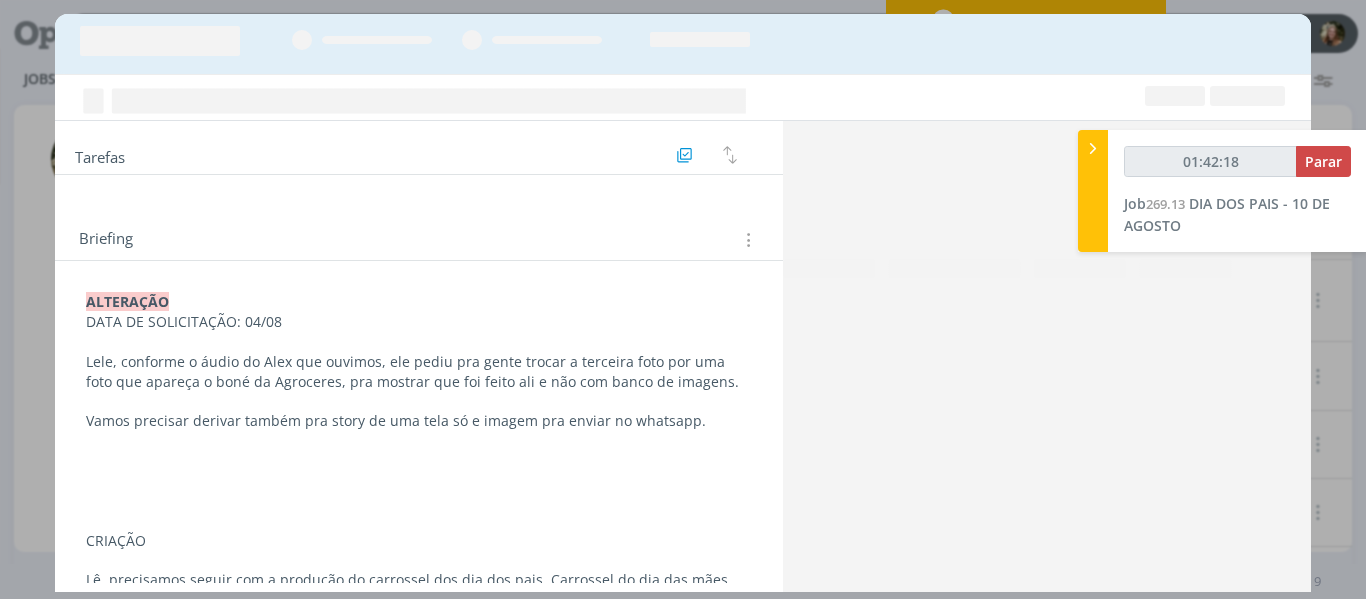 type on "01:43:18" 